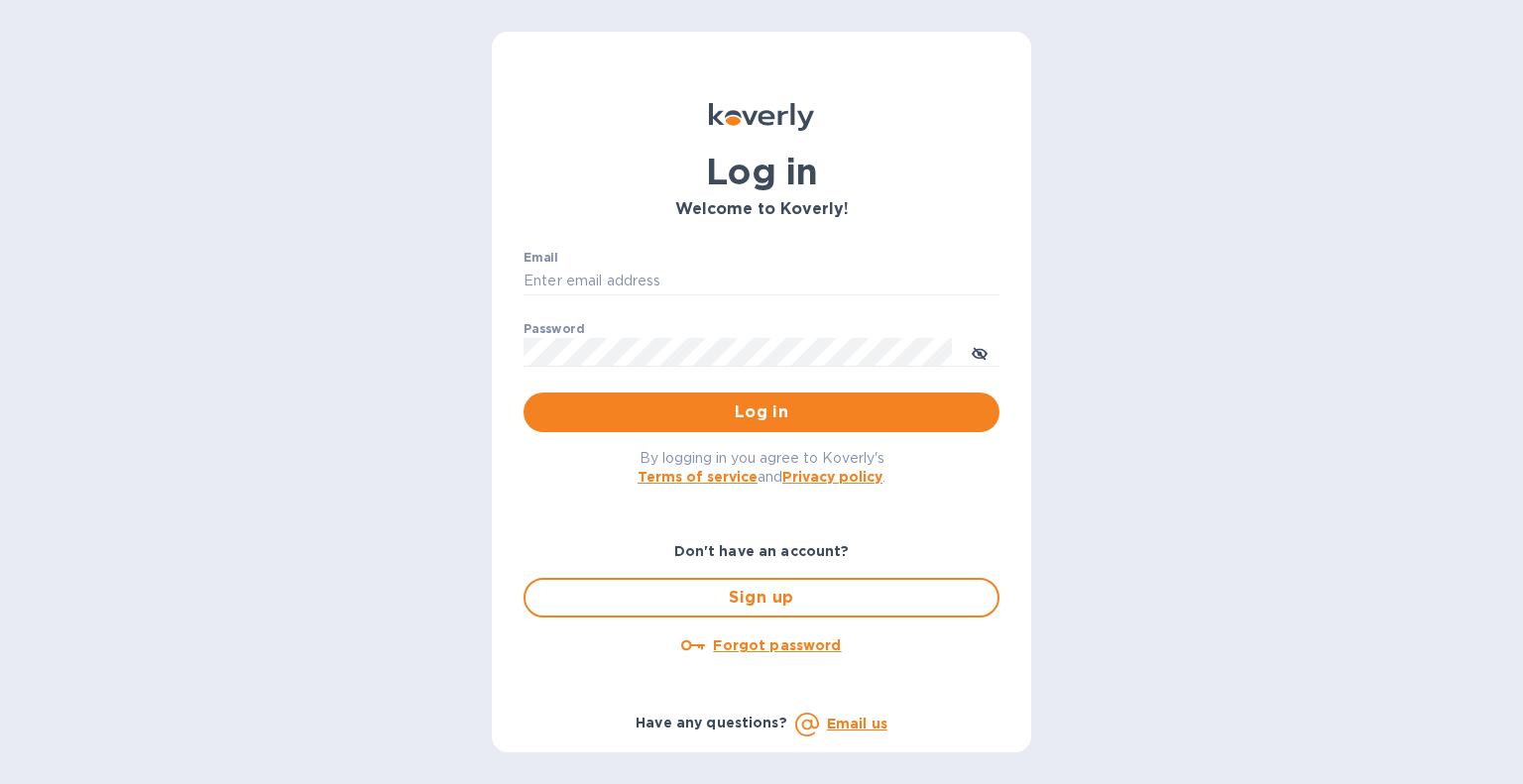 scroll, scrollTop: 0, scrollLeft: 0, axis: both 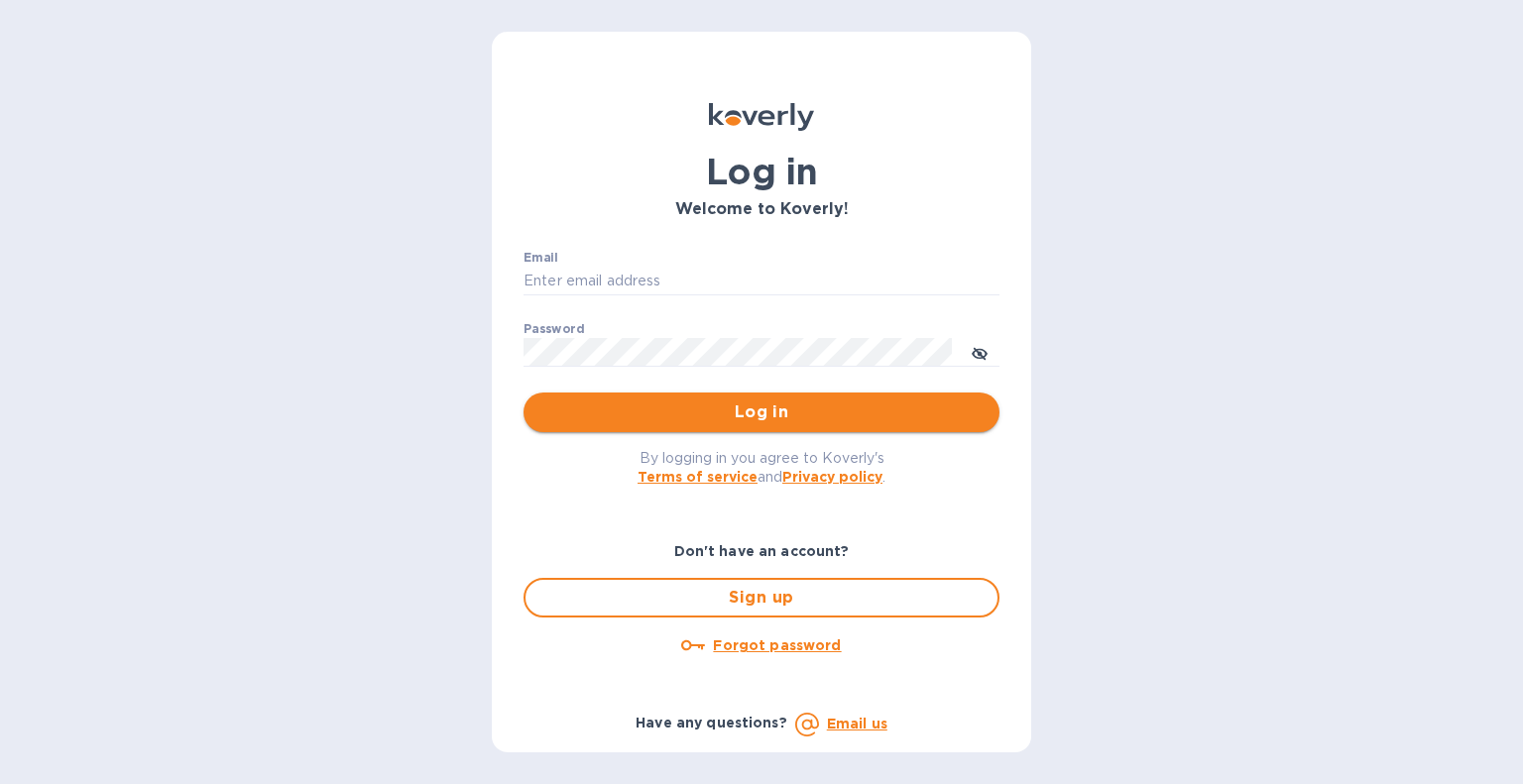 type on "[EMAIL]" 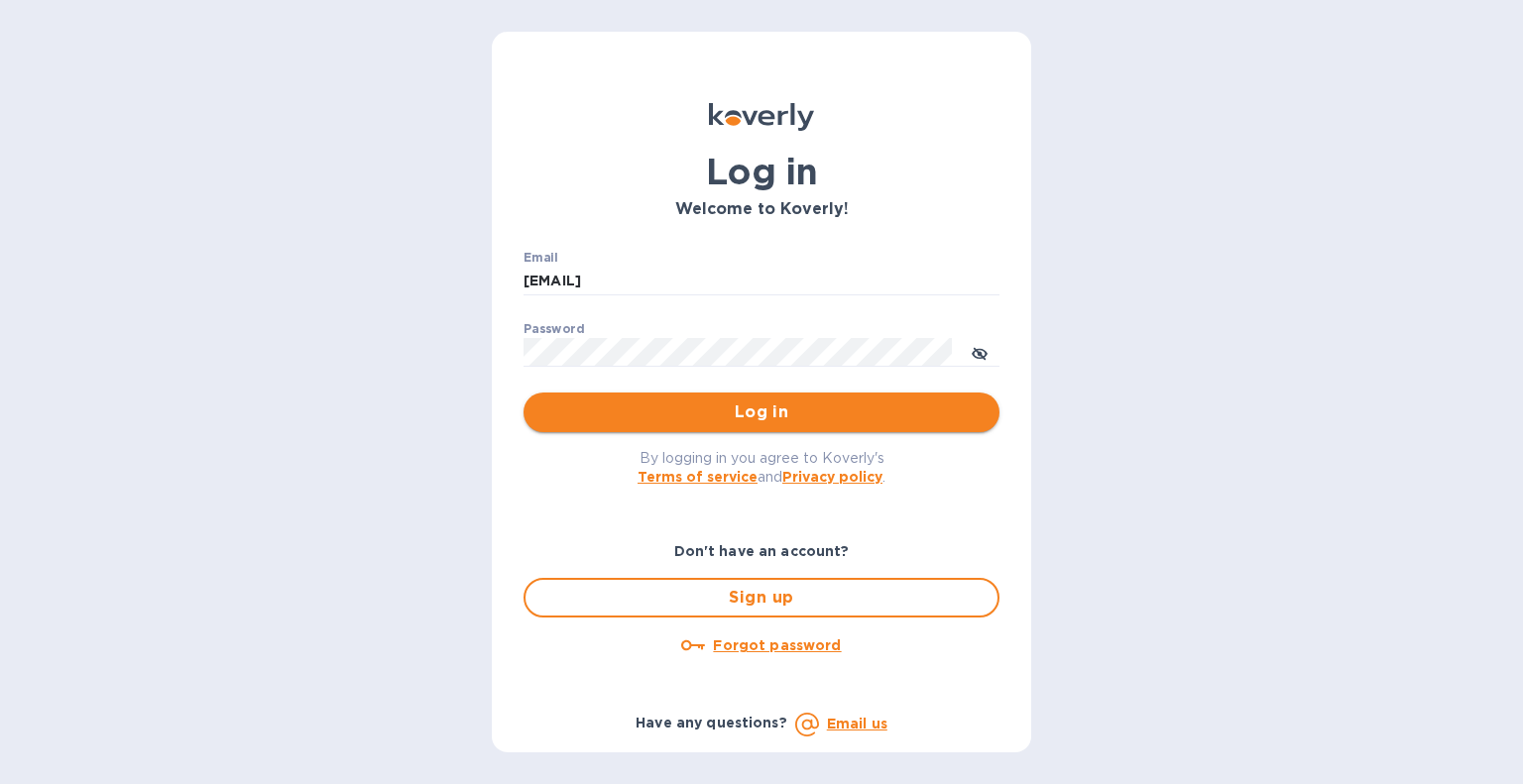 click on "Log in" at bounding box center [762, 412] 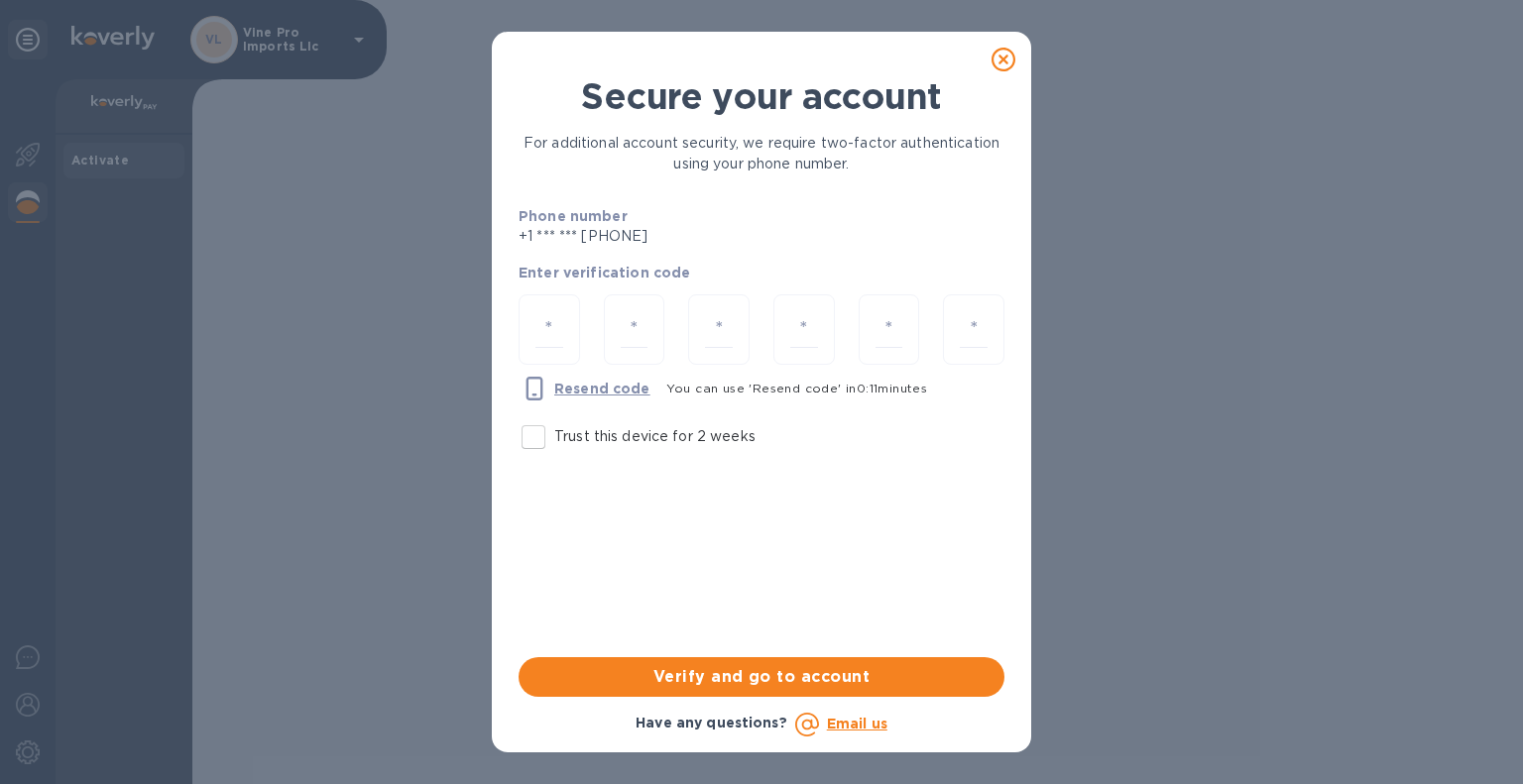 click on "Trust this device for 2 weeks" at bounding box center [533, 437] 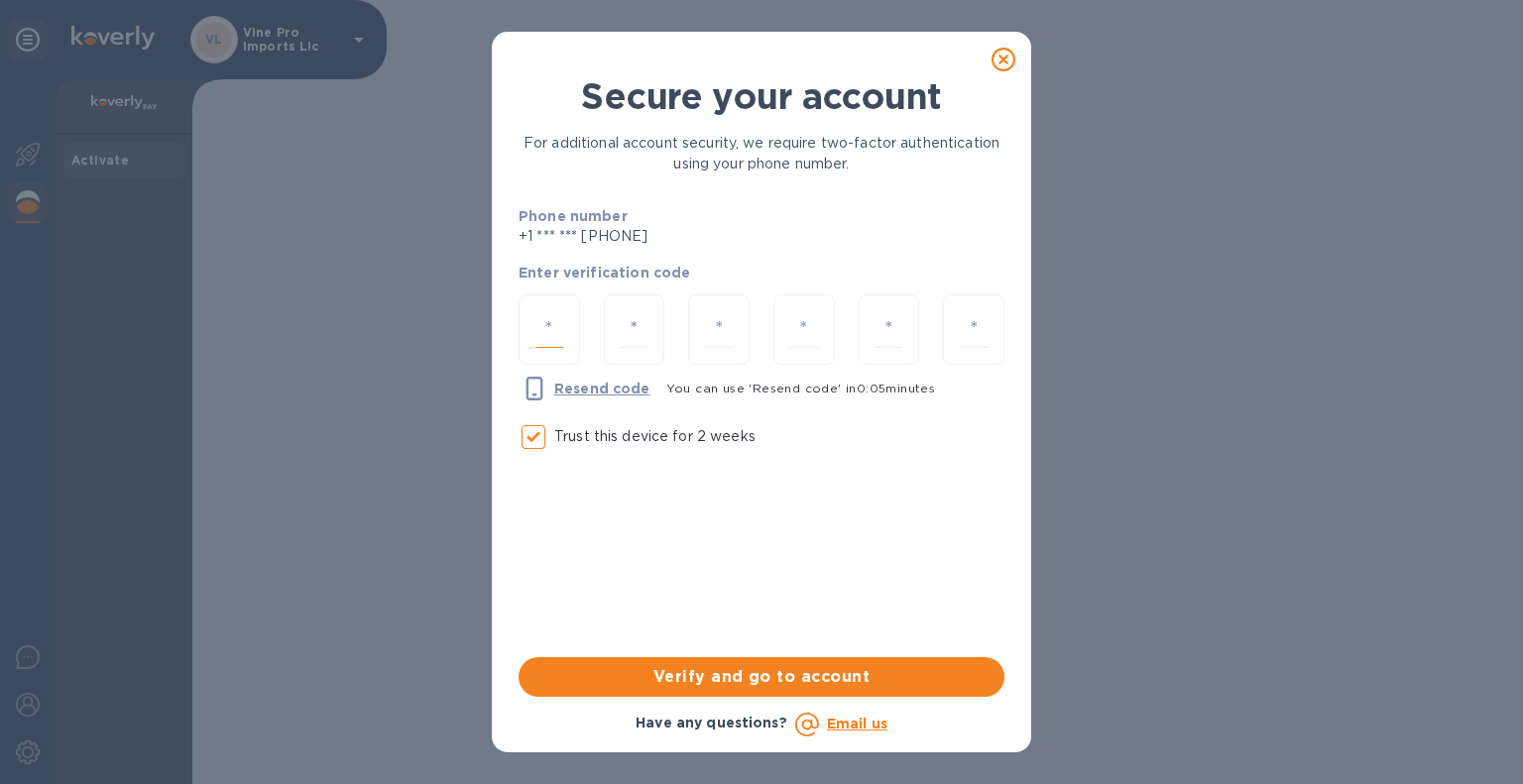 click at bounding box center [549, 329] 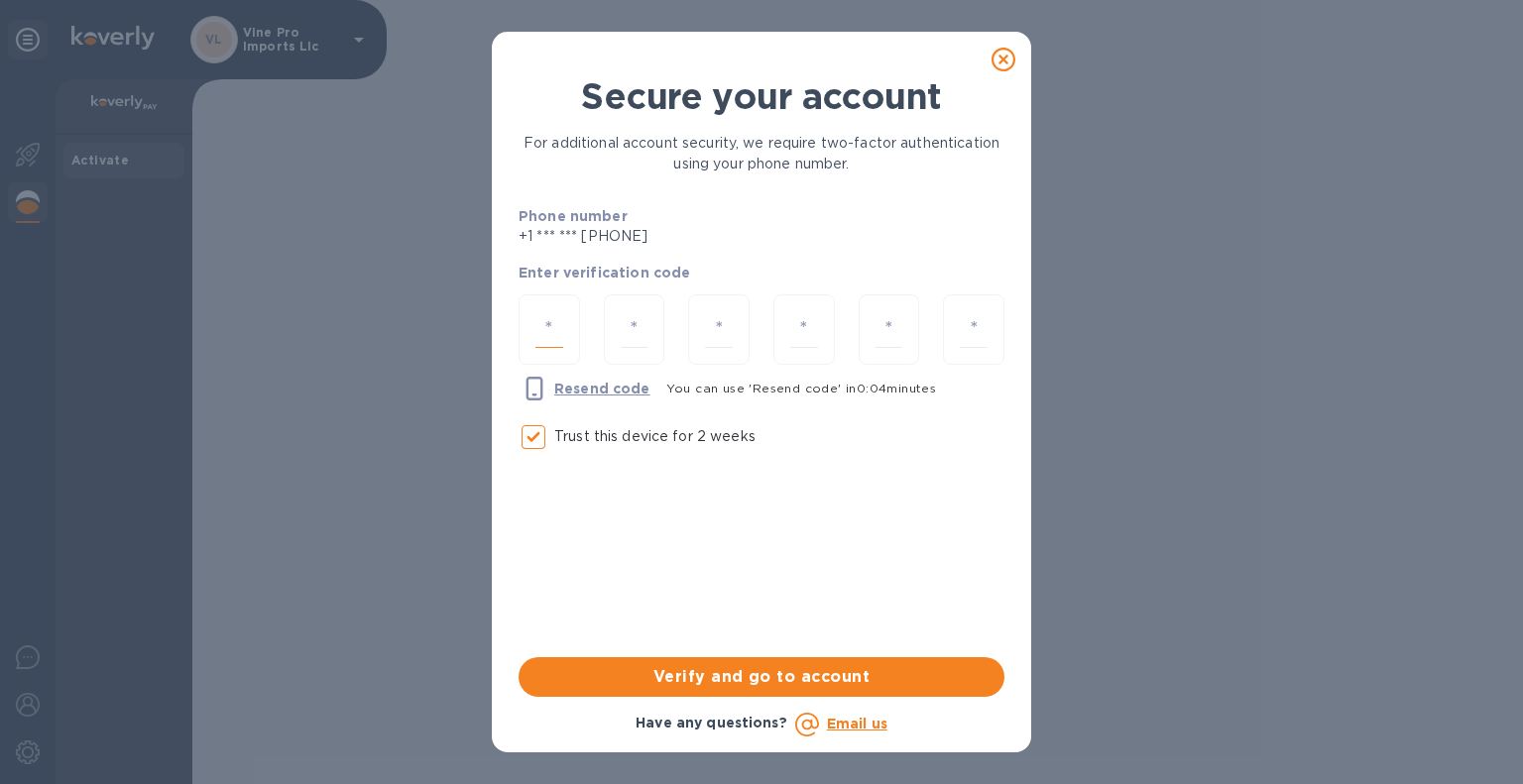 type on "6" 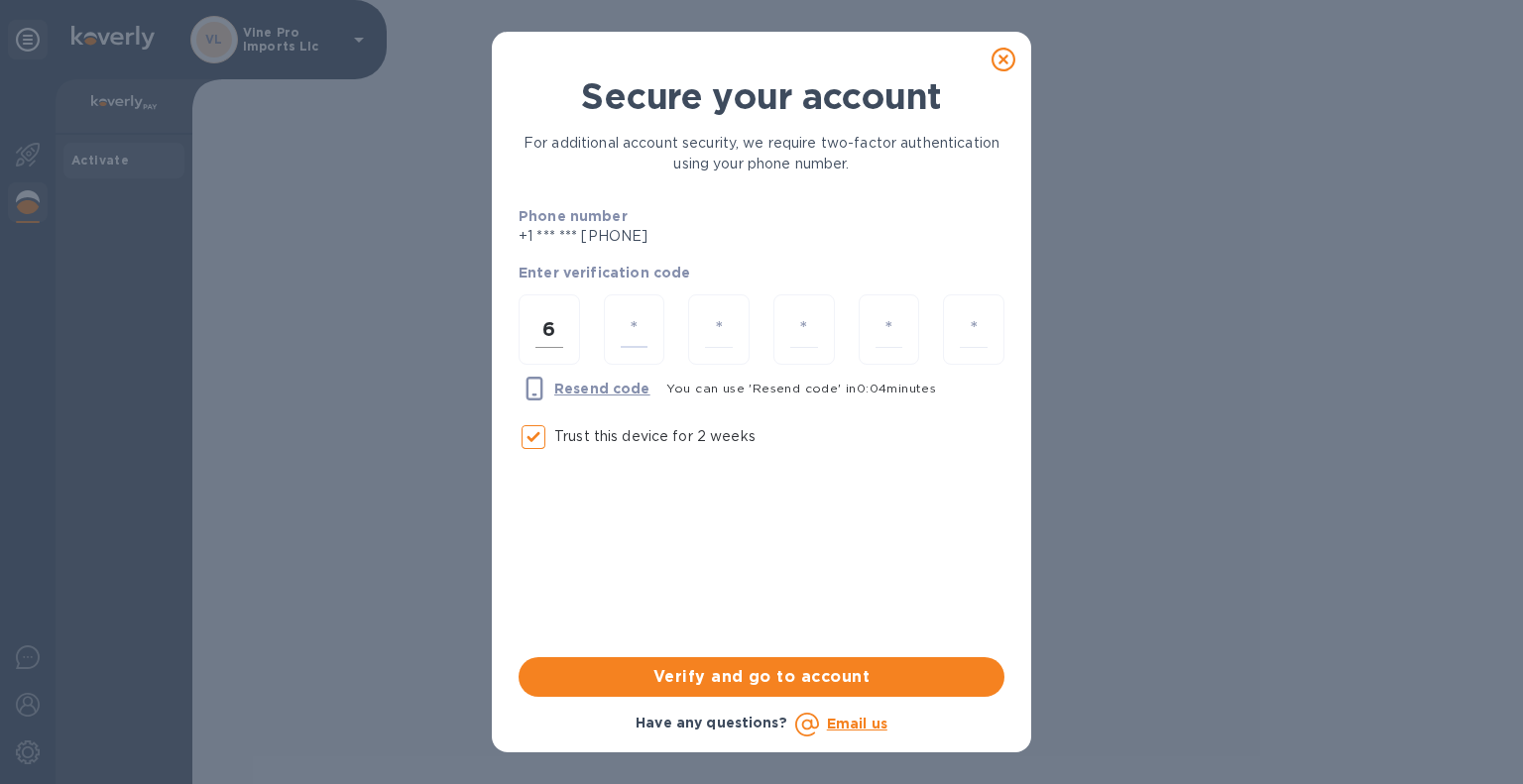 type on "0" 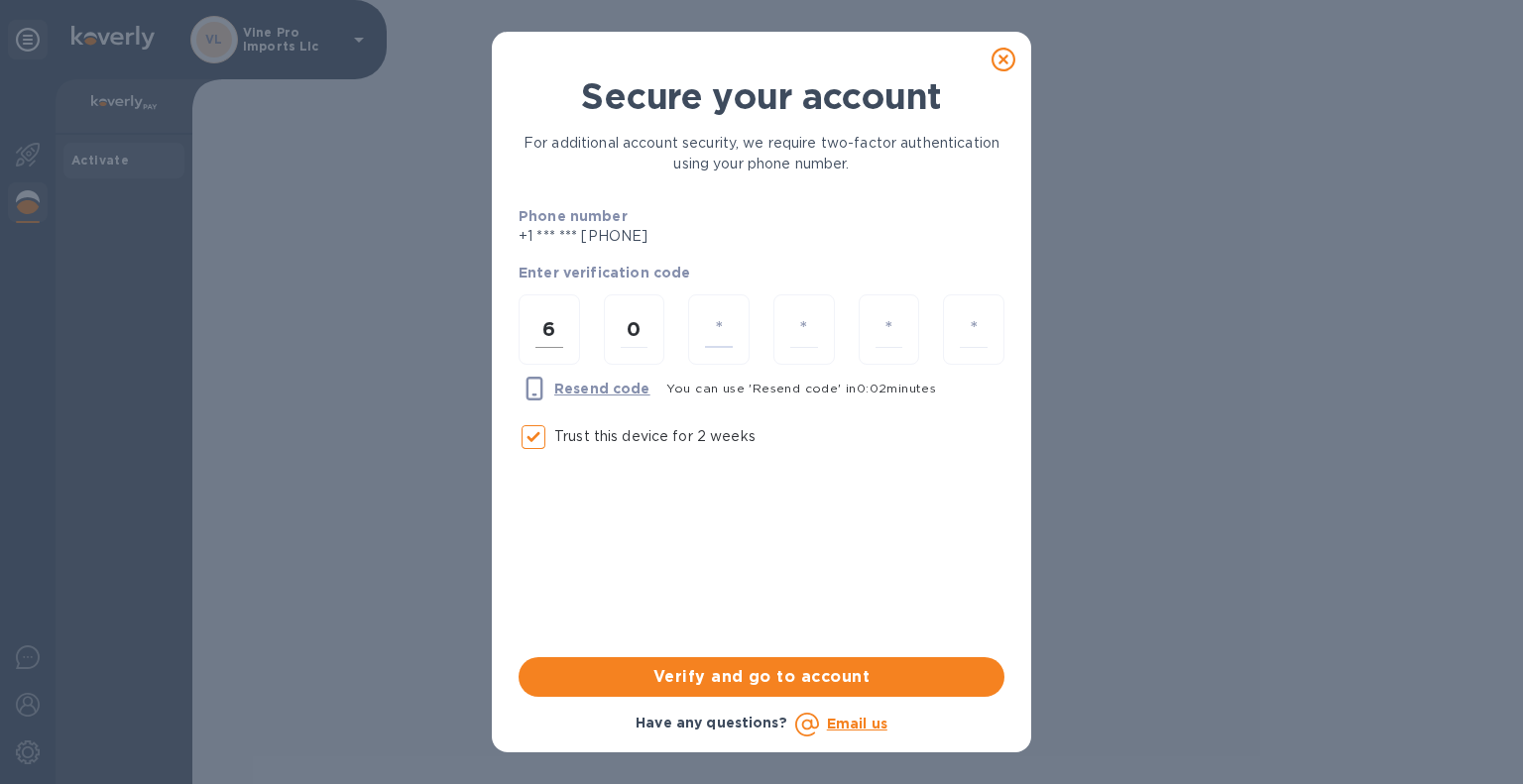 type on "4" 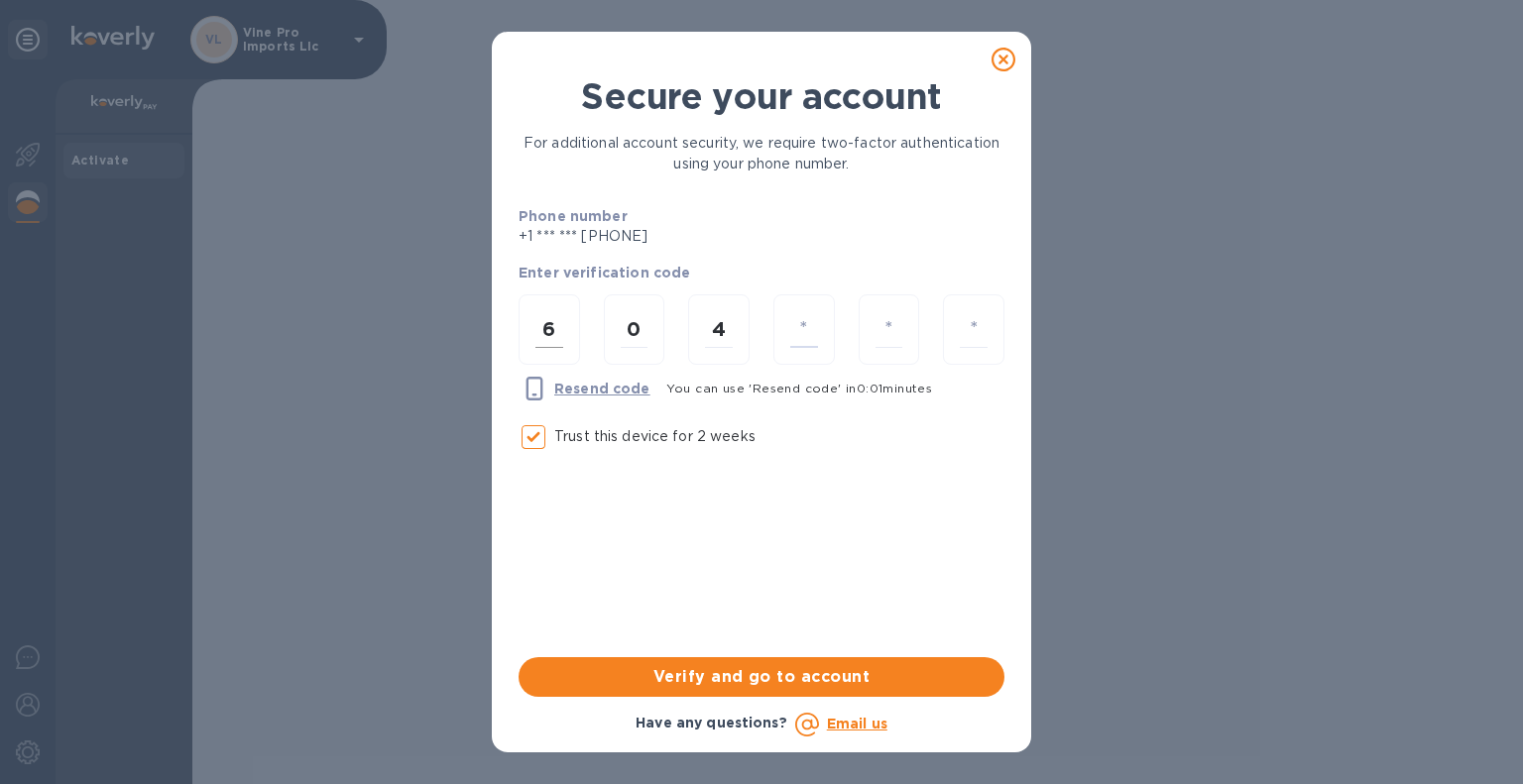 type on "4" 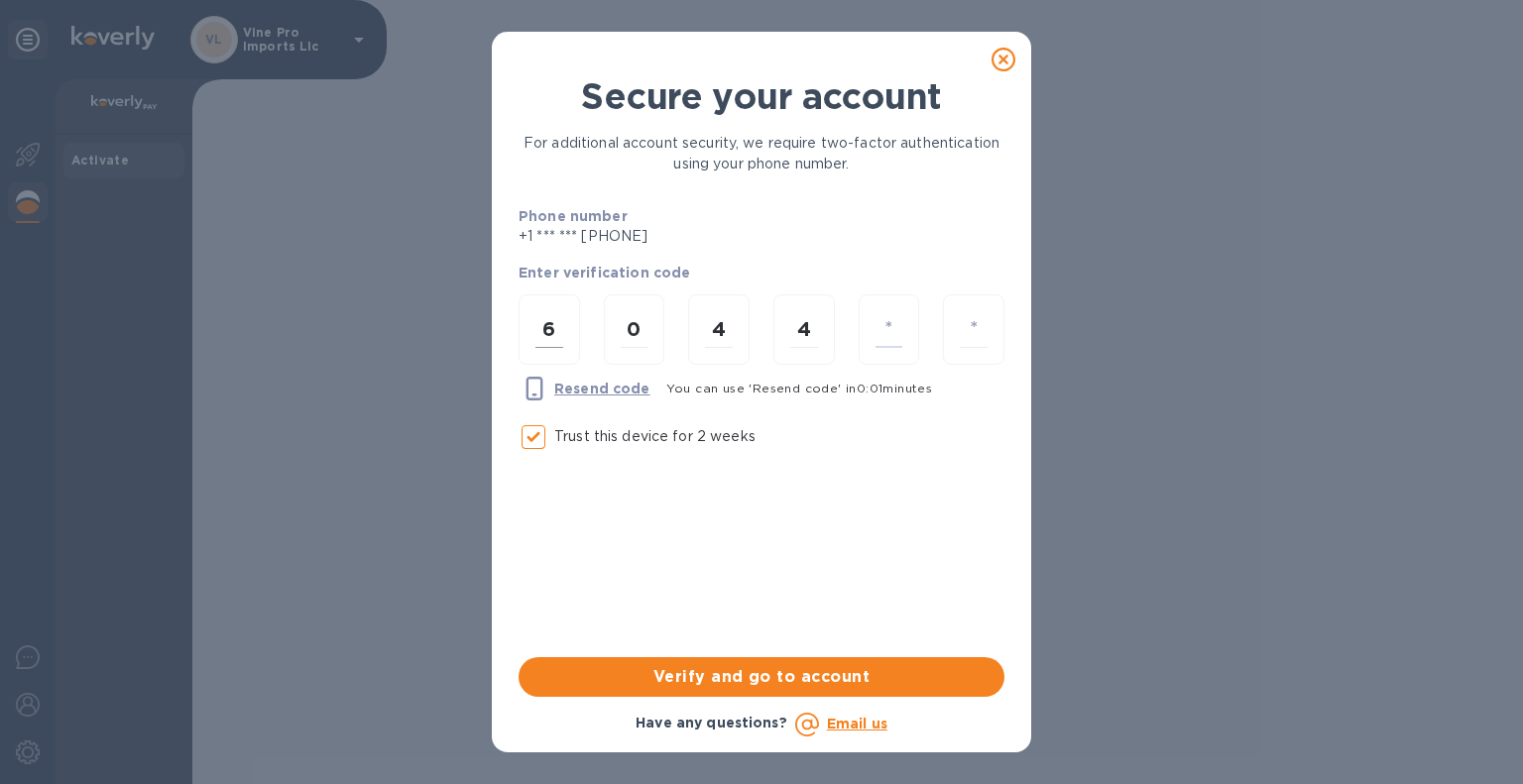 type on "9" 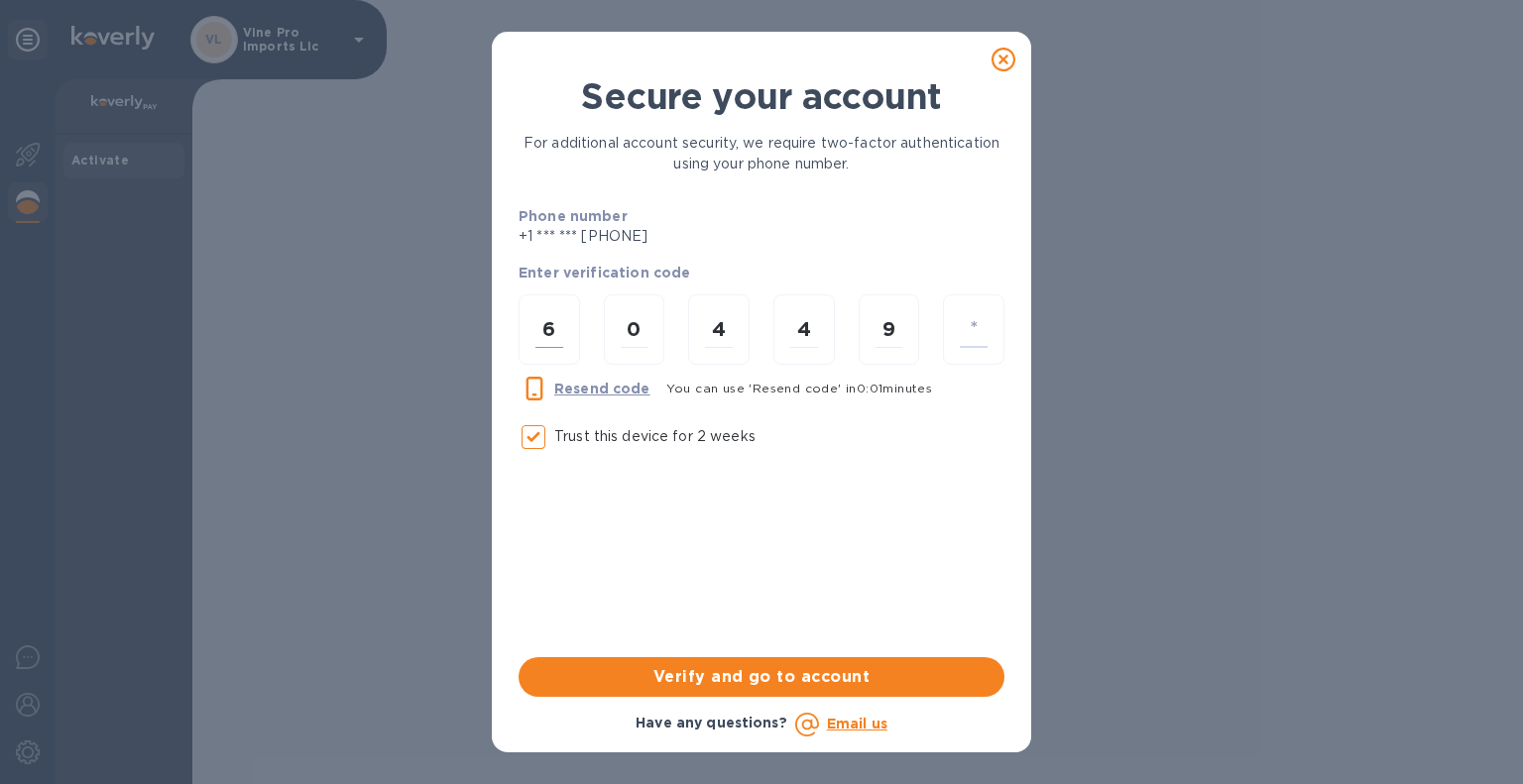 type on "6" 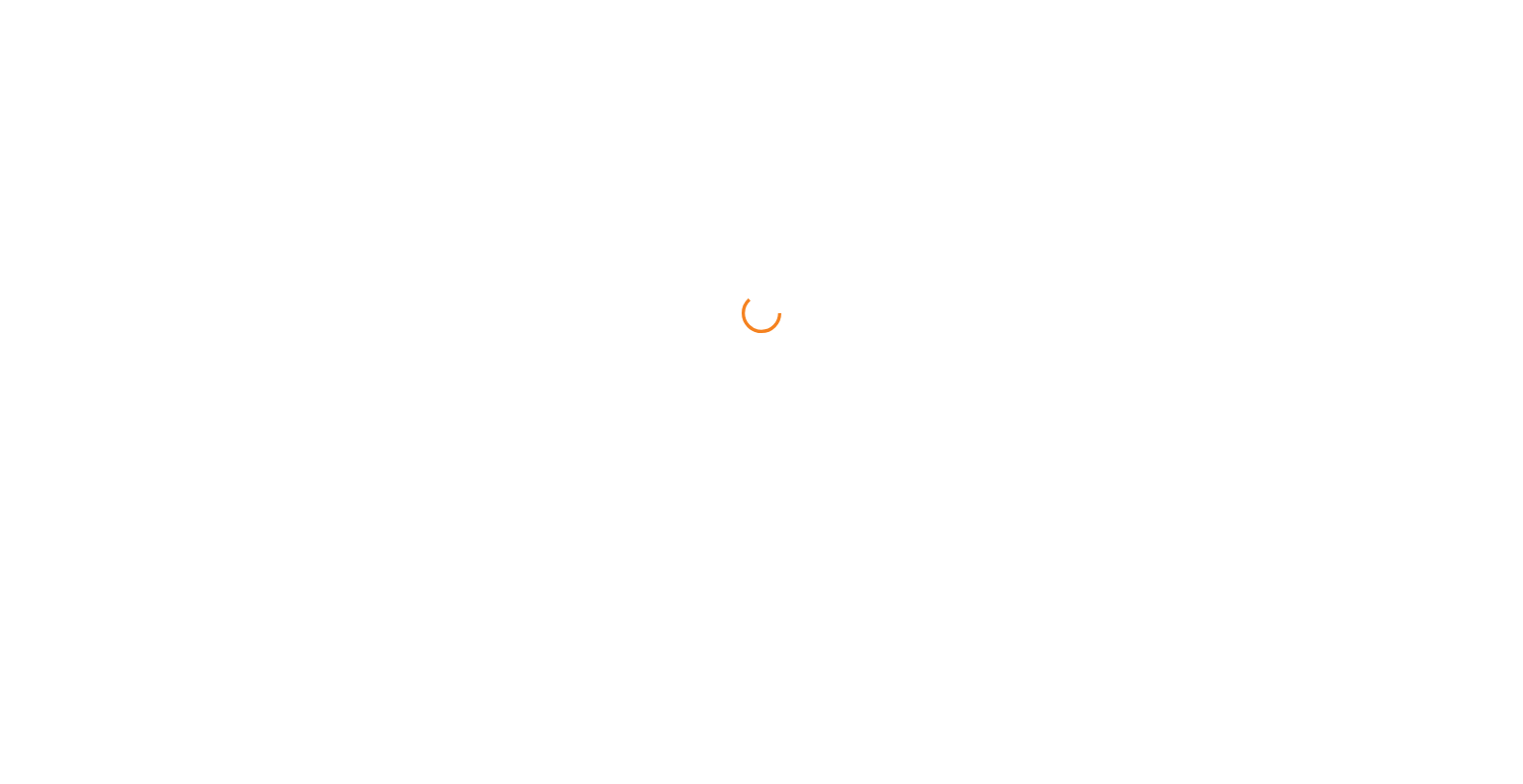 scroll, scrollTop: 0, scrollLeft: 0, axis: both 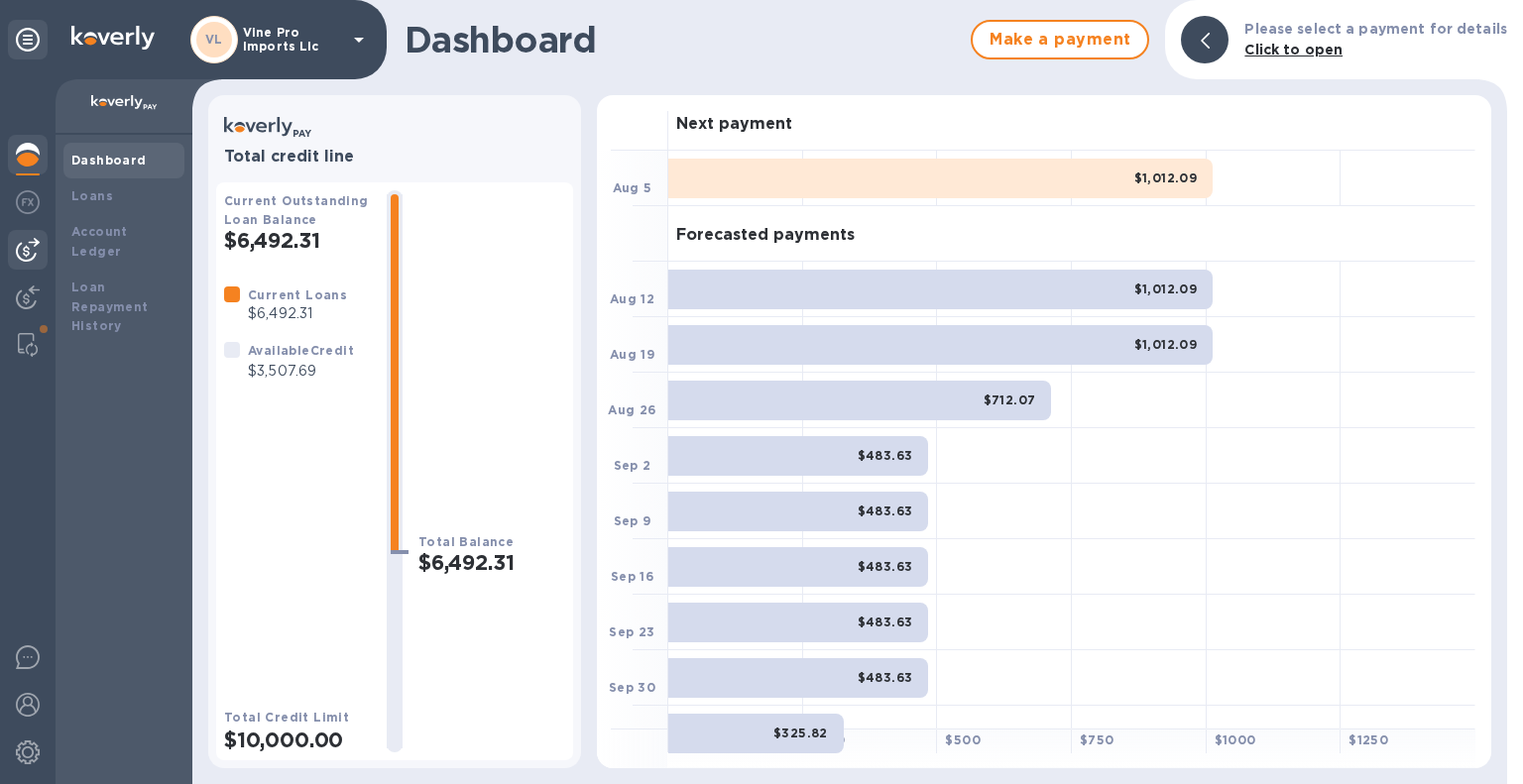 click at bounding box center (28, 250) 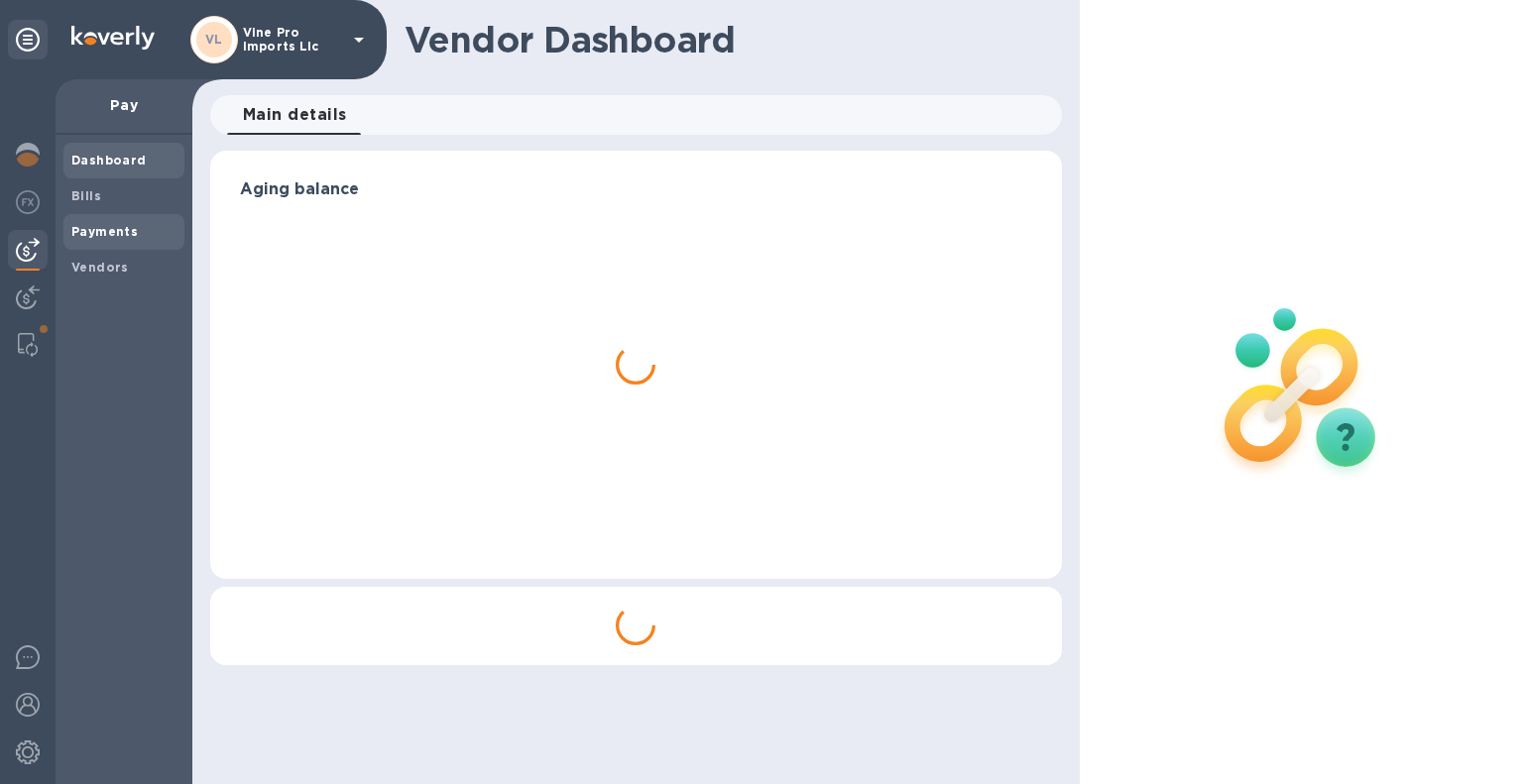 click on "Payments" at bounding box center [124, 232] 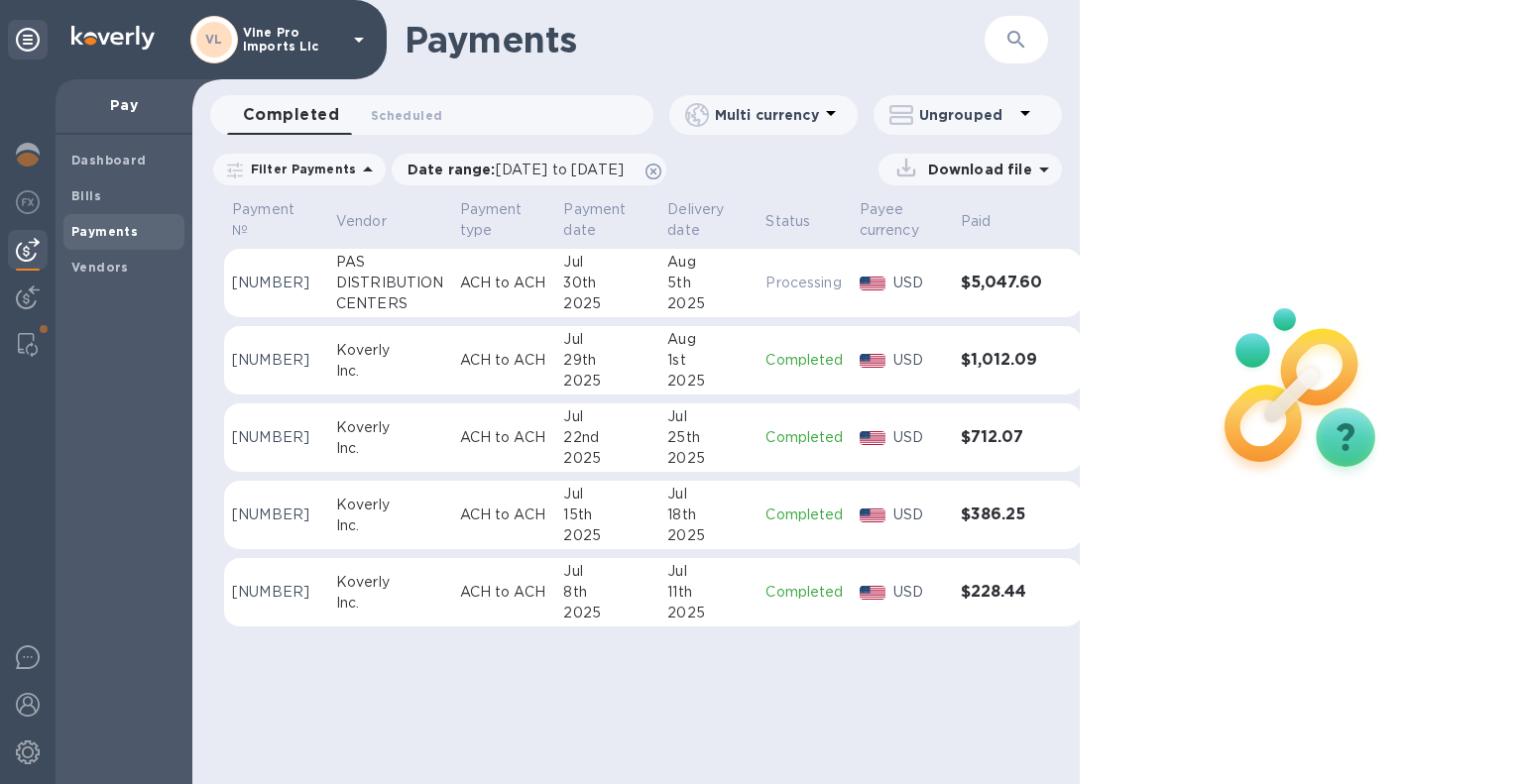 click on "DISTRIBUTION" at bounding box center (390, 282) 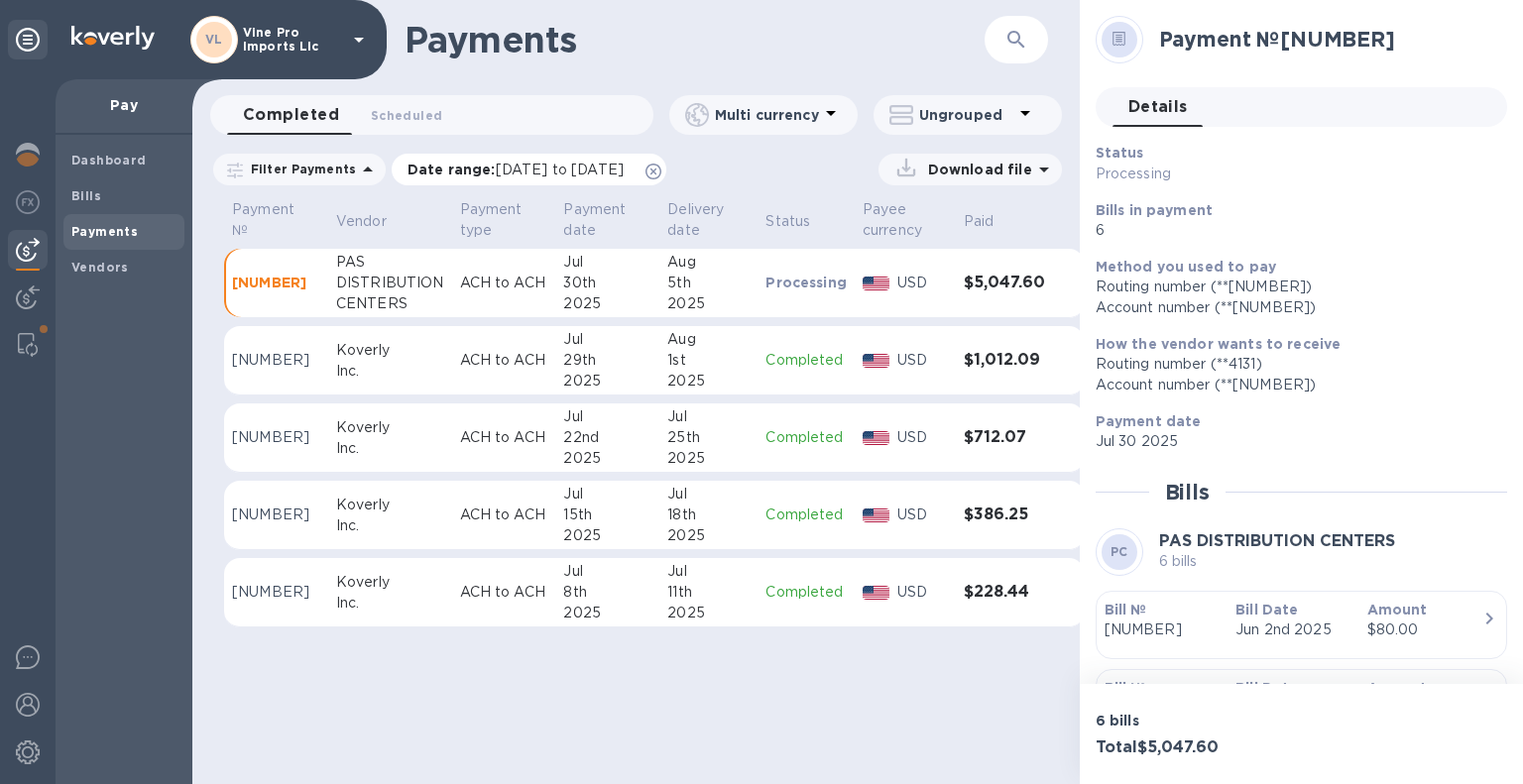click on "[DATE] to [DATE]" at bounding box center [559, 169] 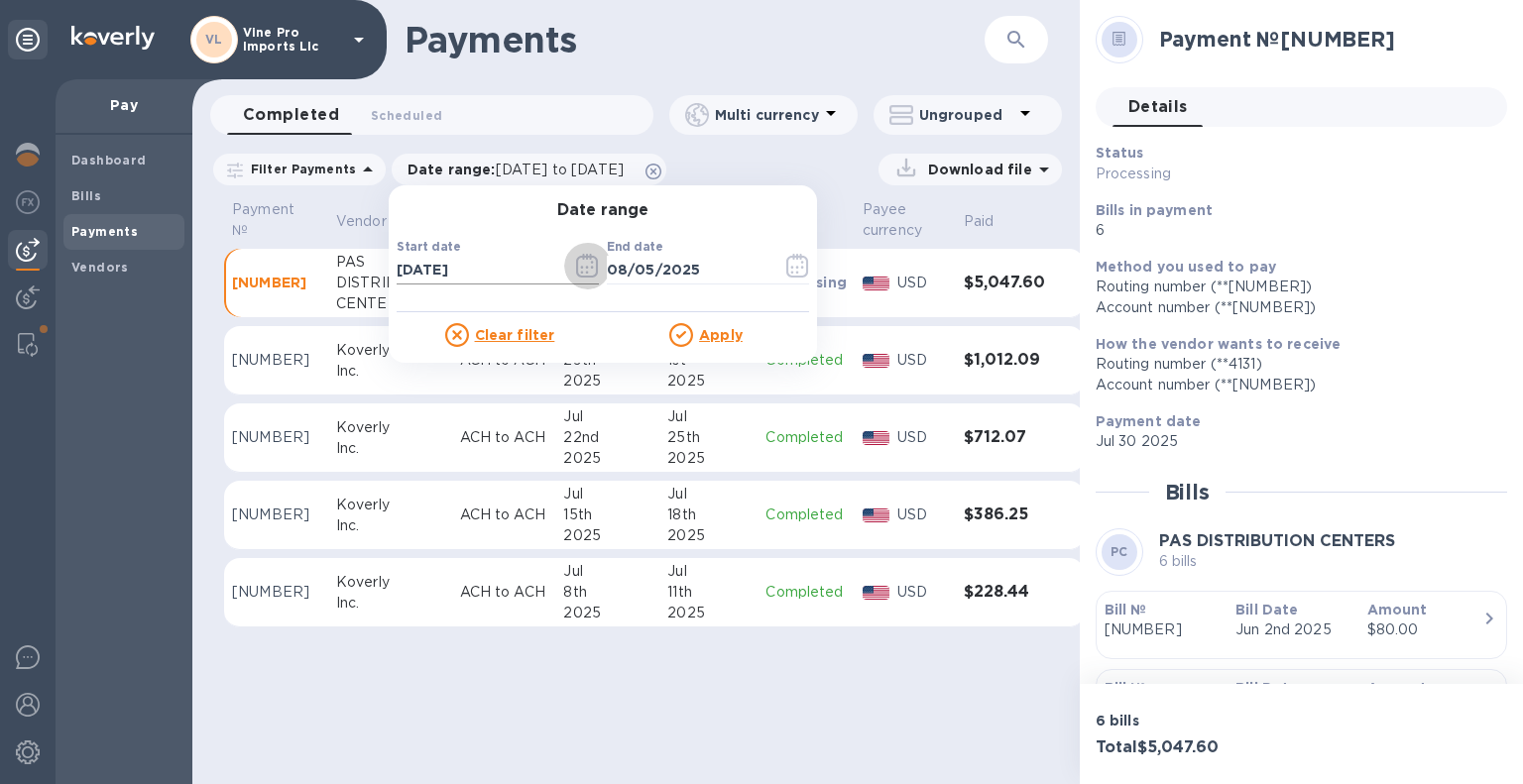 click 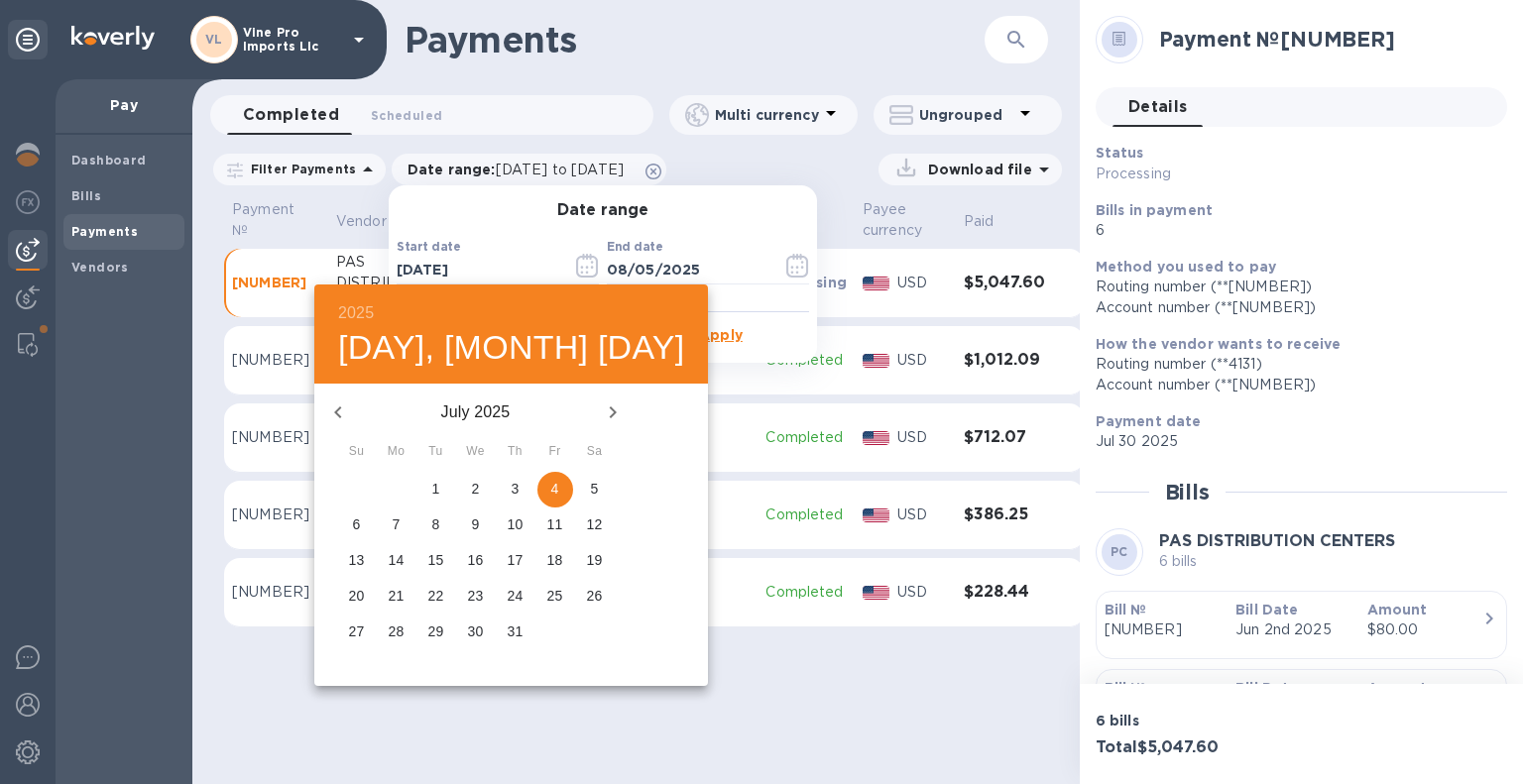 click on "29" at bounding box center (436, 631) 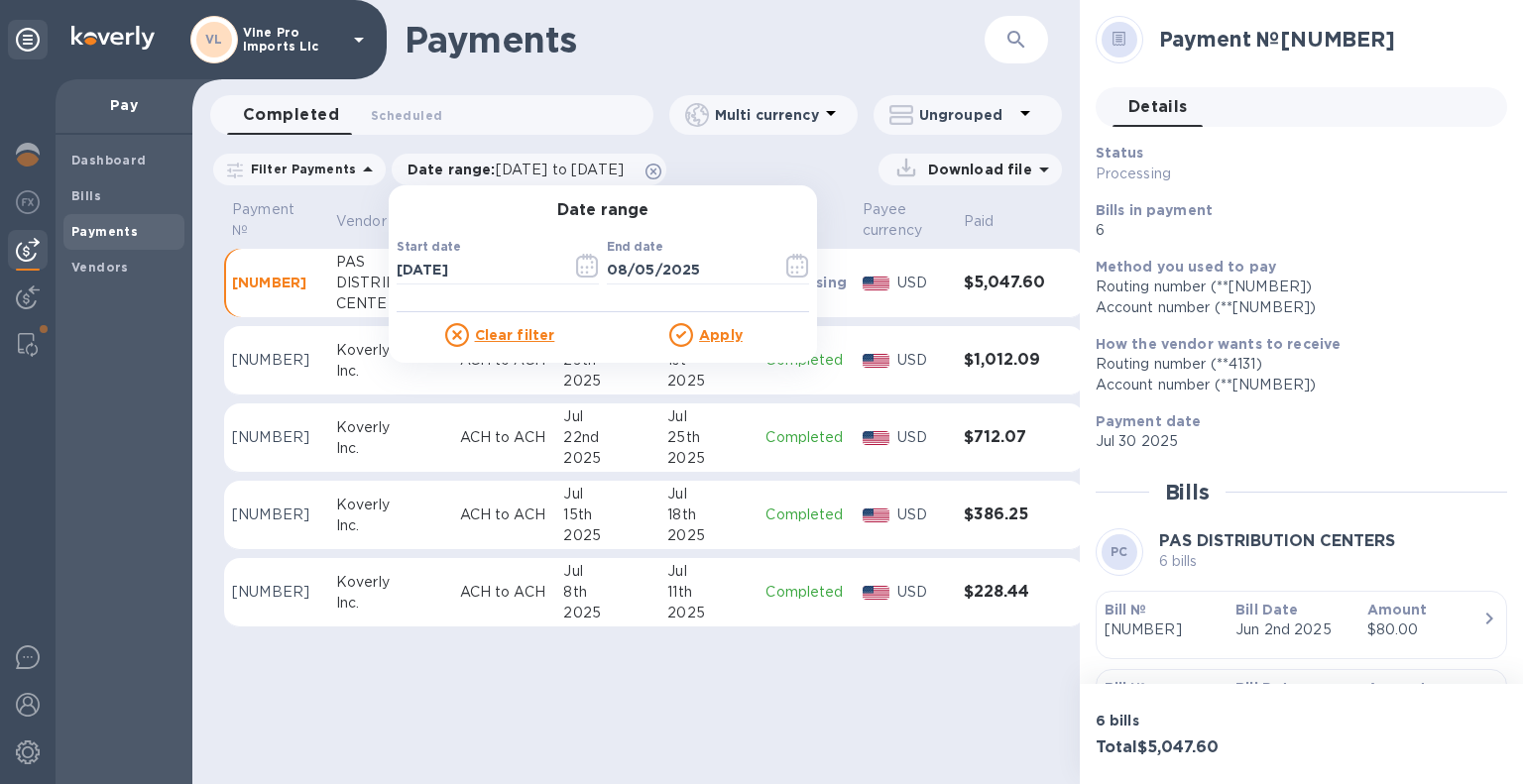 click on "Apply" at bounding box center (721, 335) 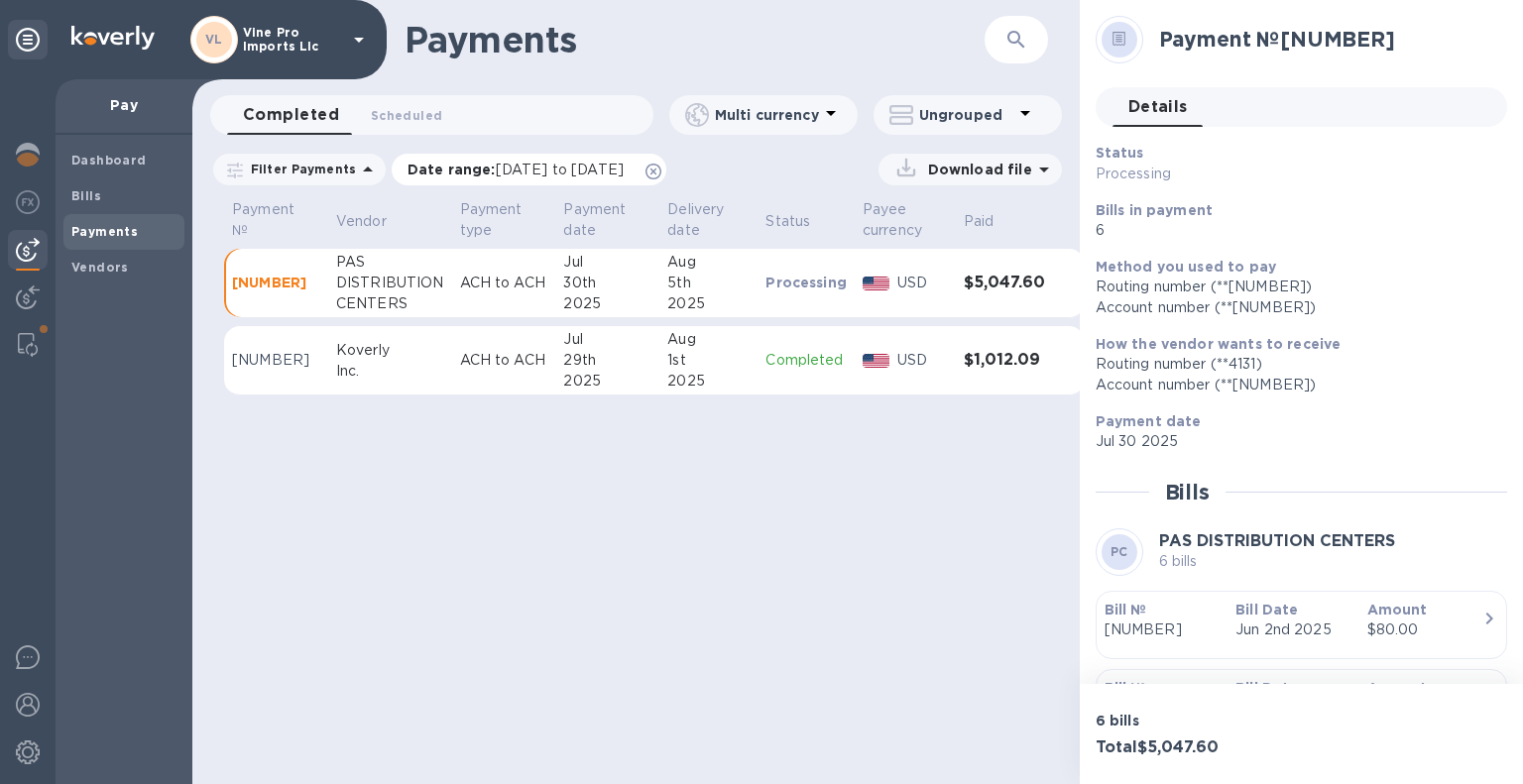 click on "[DATE] to [DATE]" at bounding box center (559, 169) 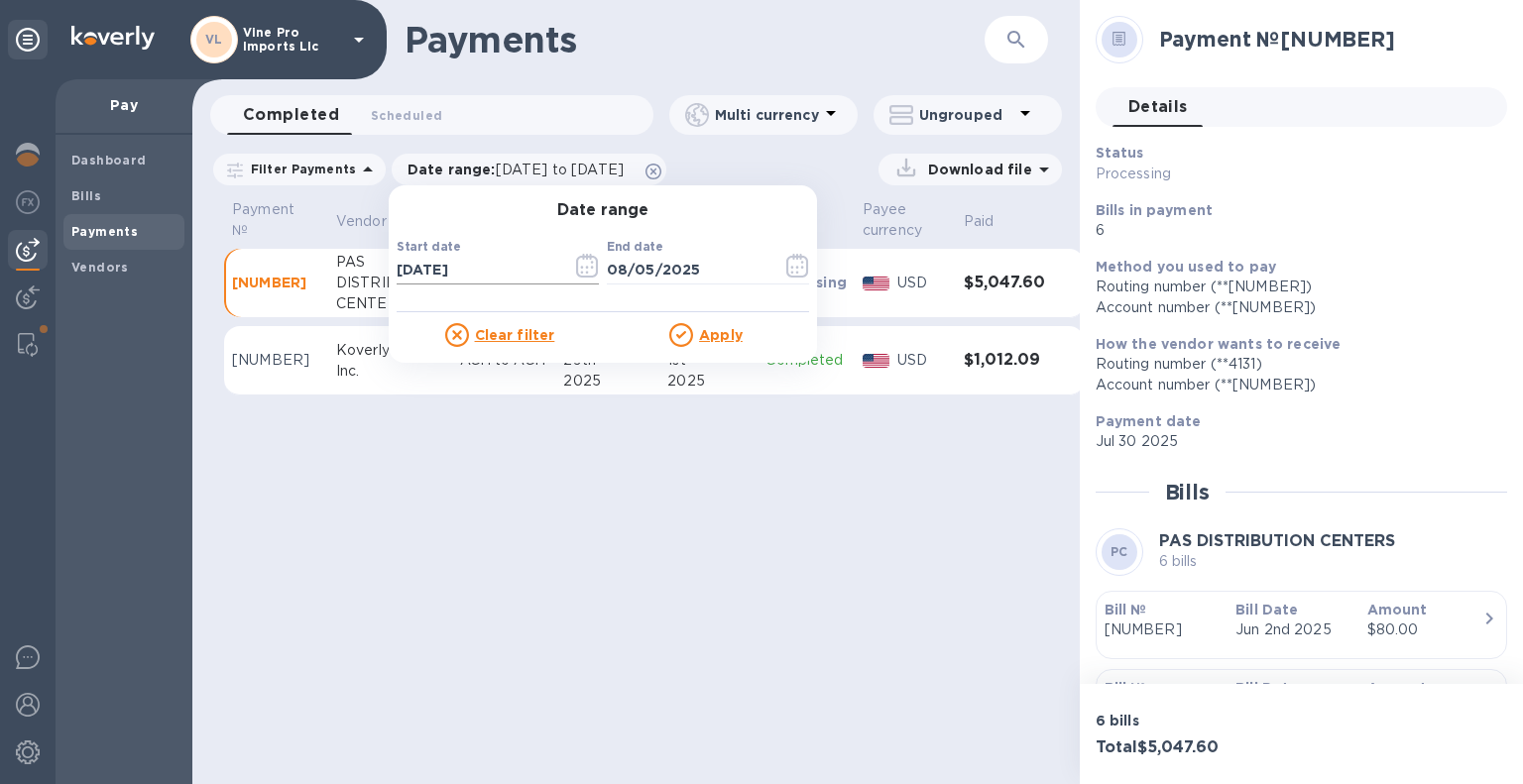 click 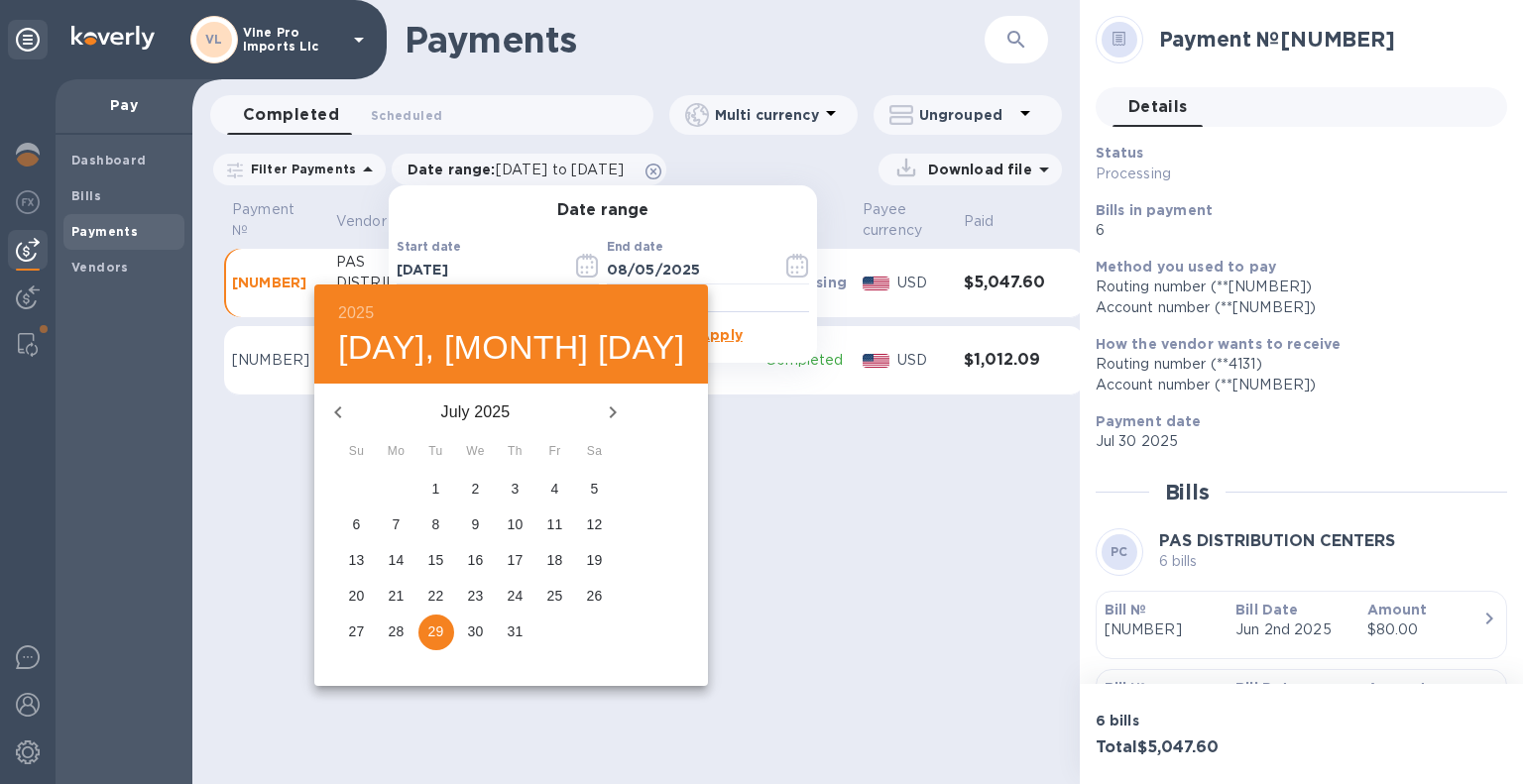 click on "30" at bounding box center (476, 631) 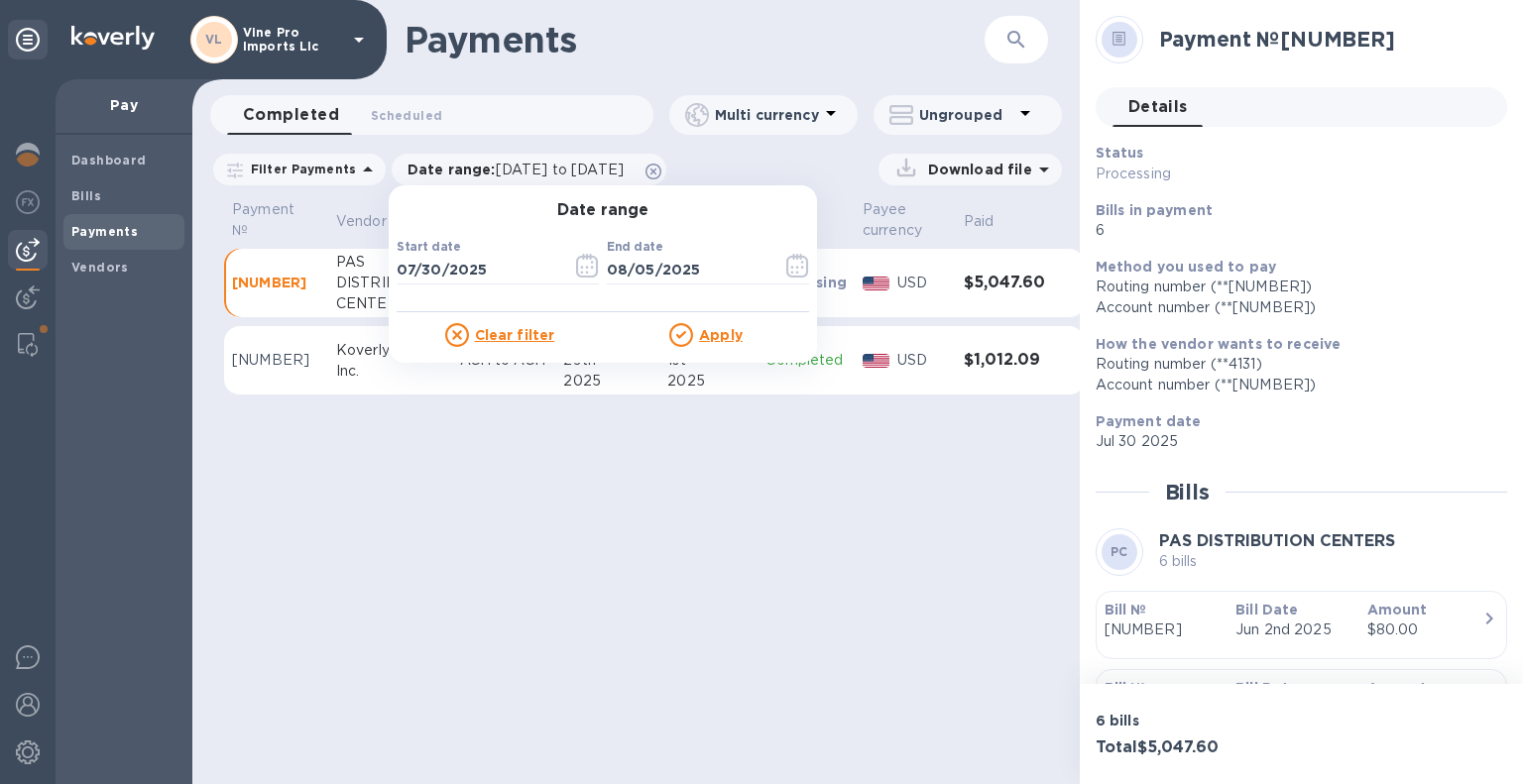 click on "Apply" at bounding box center (706, 335) 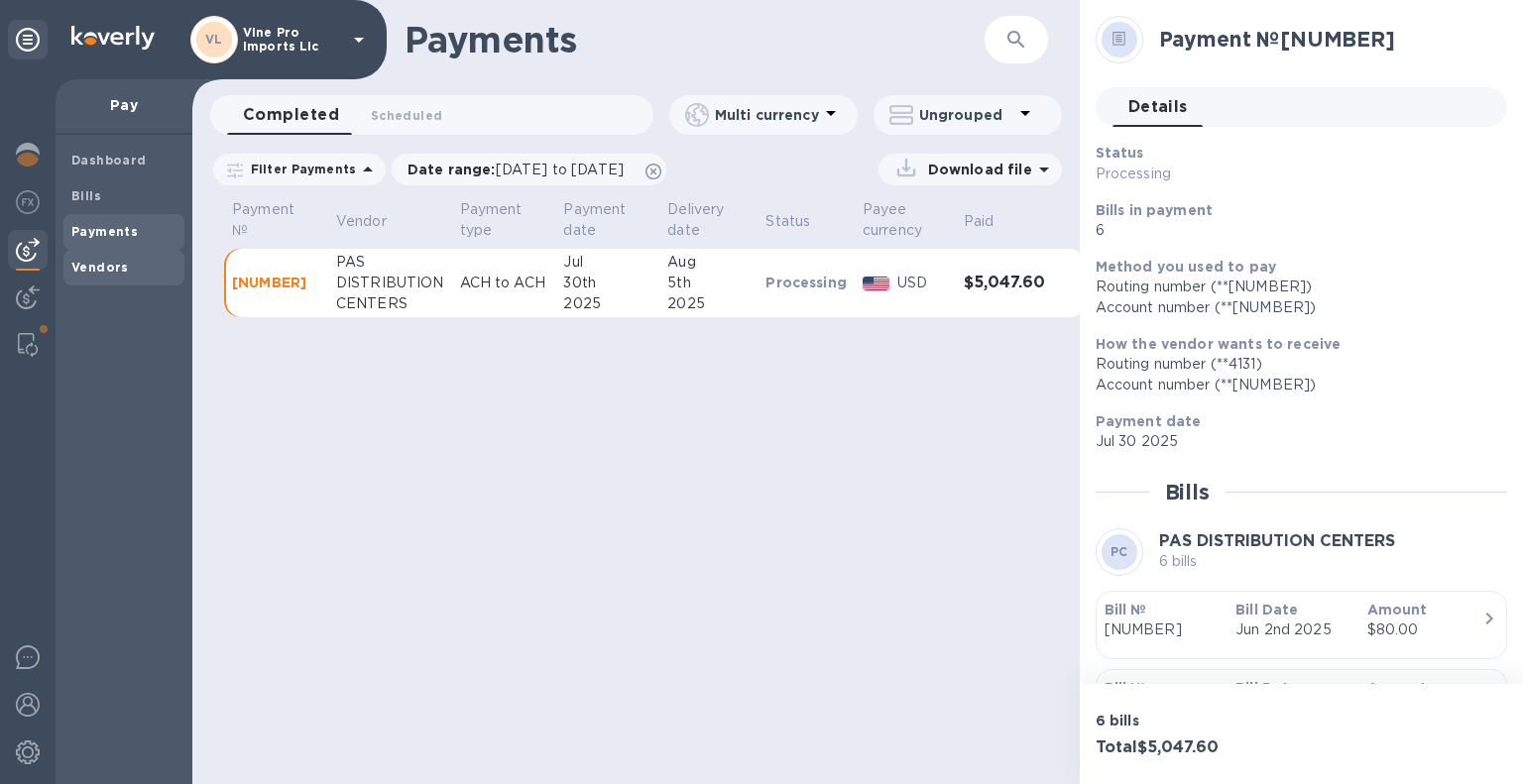 click on "Vendors" at bounding box center [100, 267] 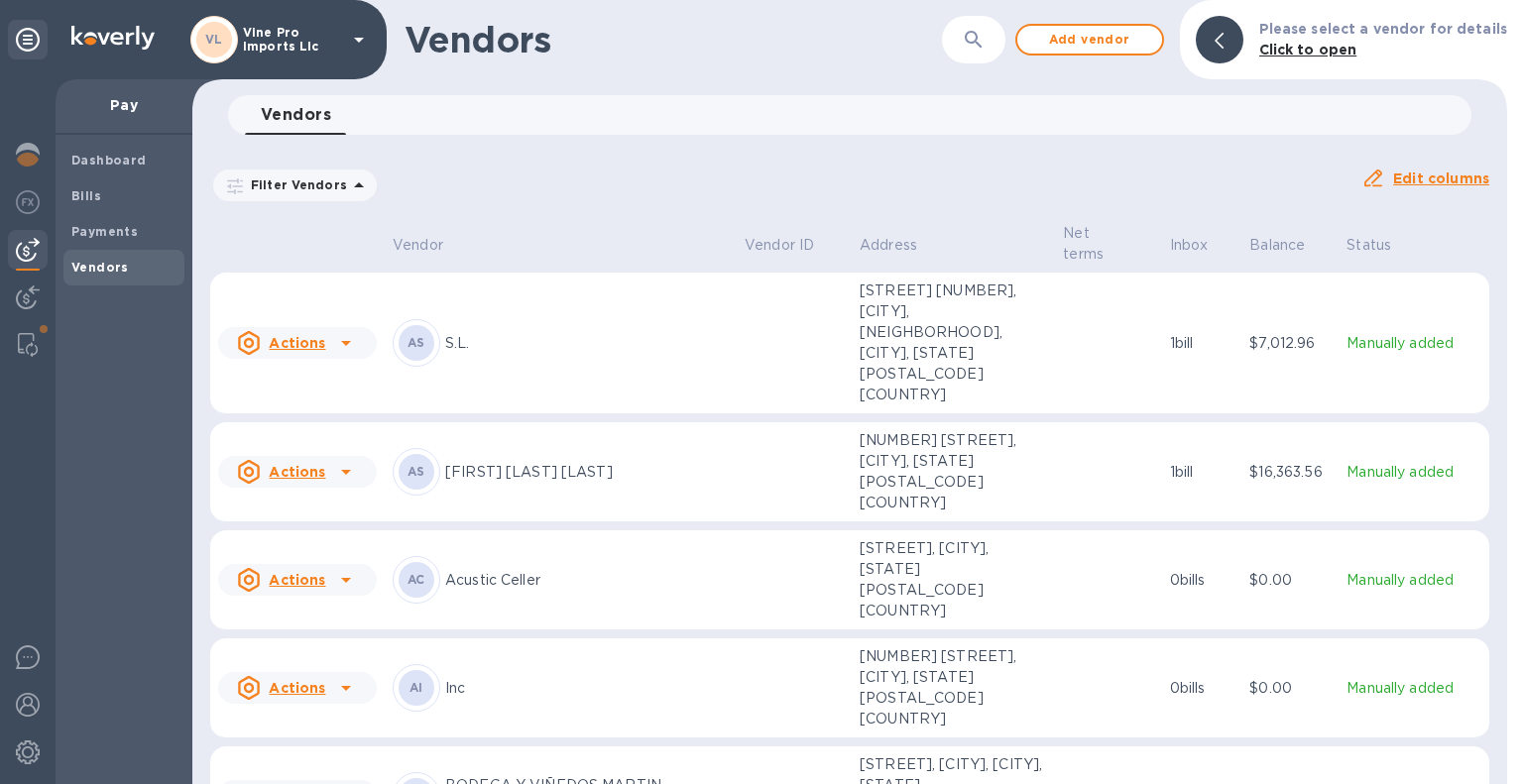 click 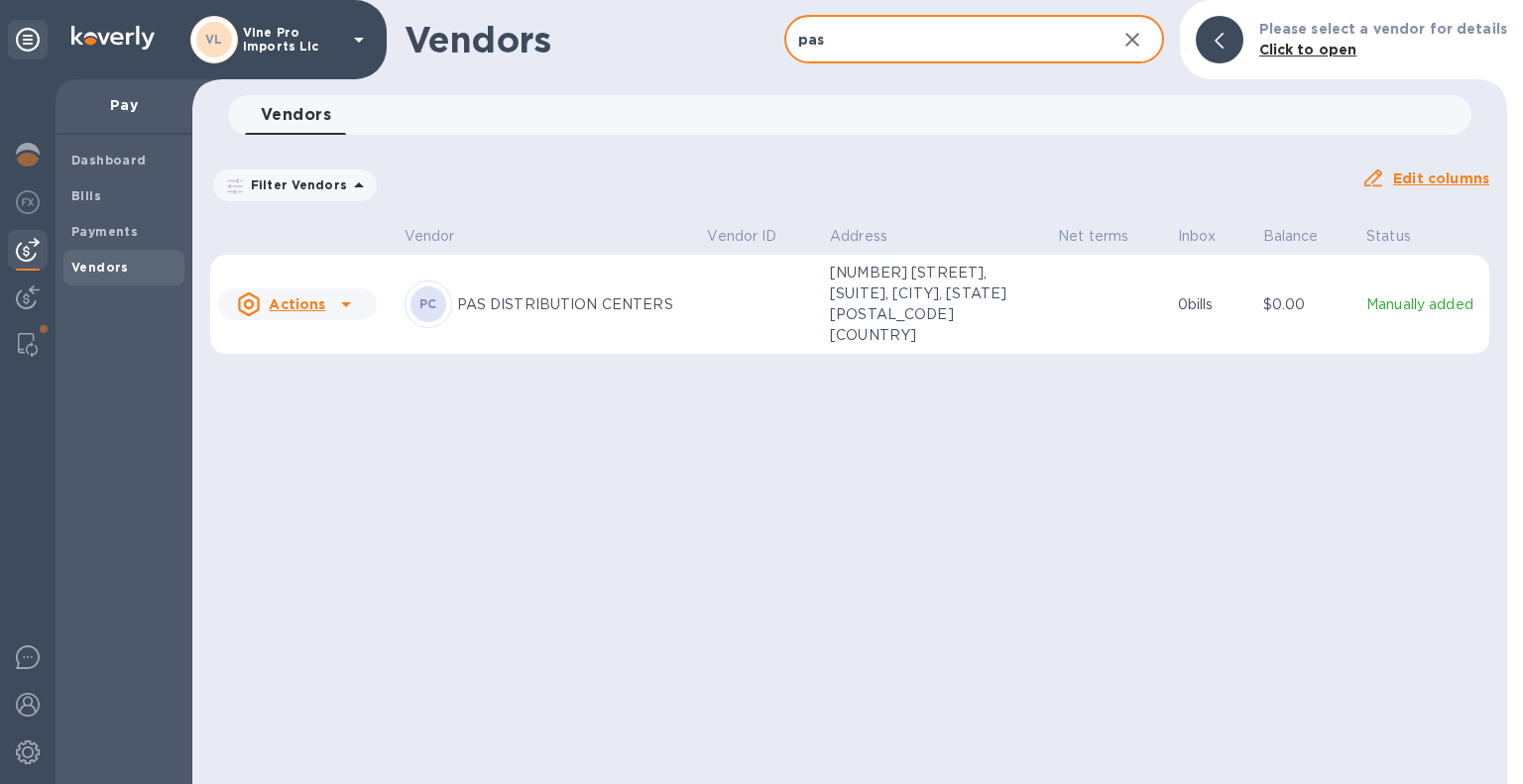 type on "pas" 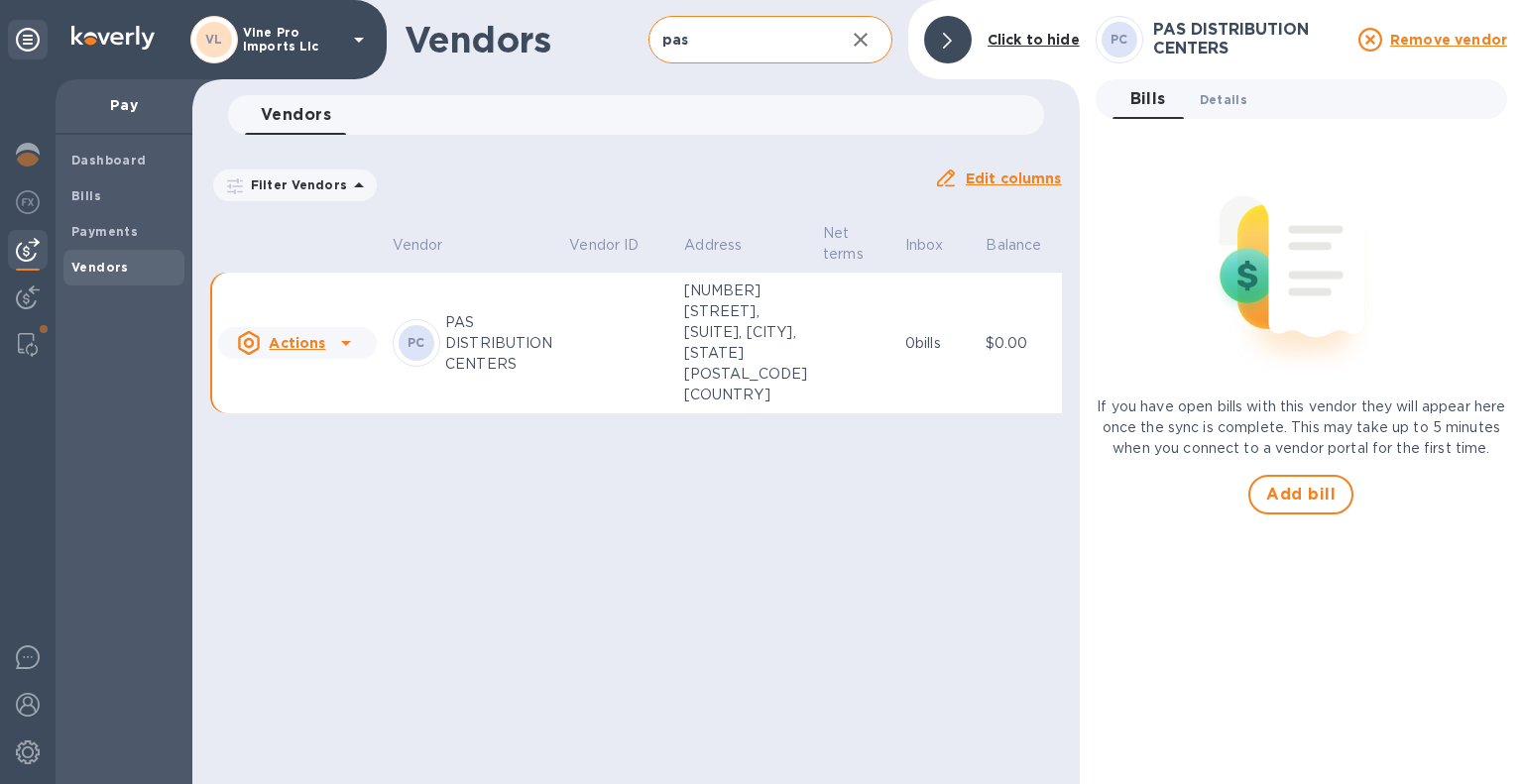 click on "Details 0" at bounding box center [1224, 99] 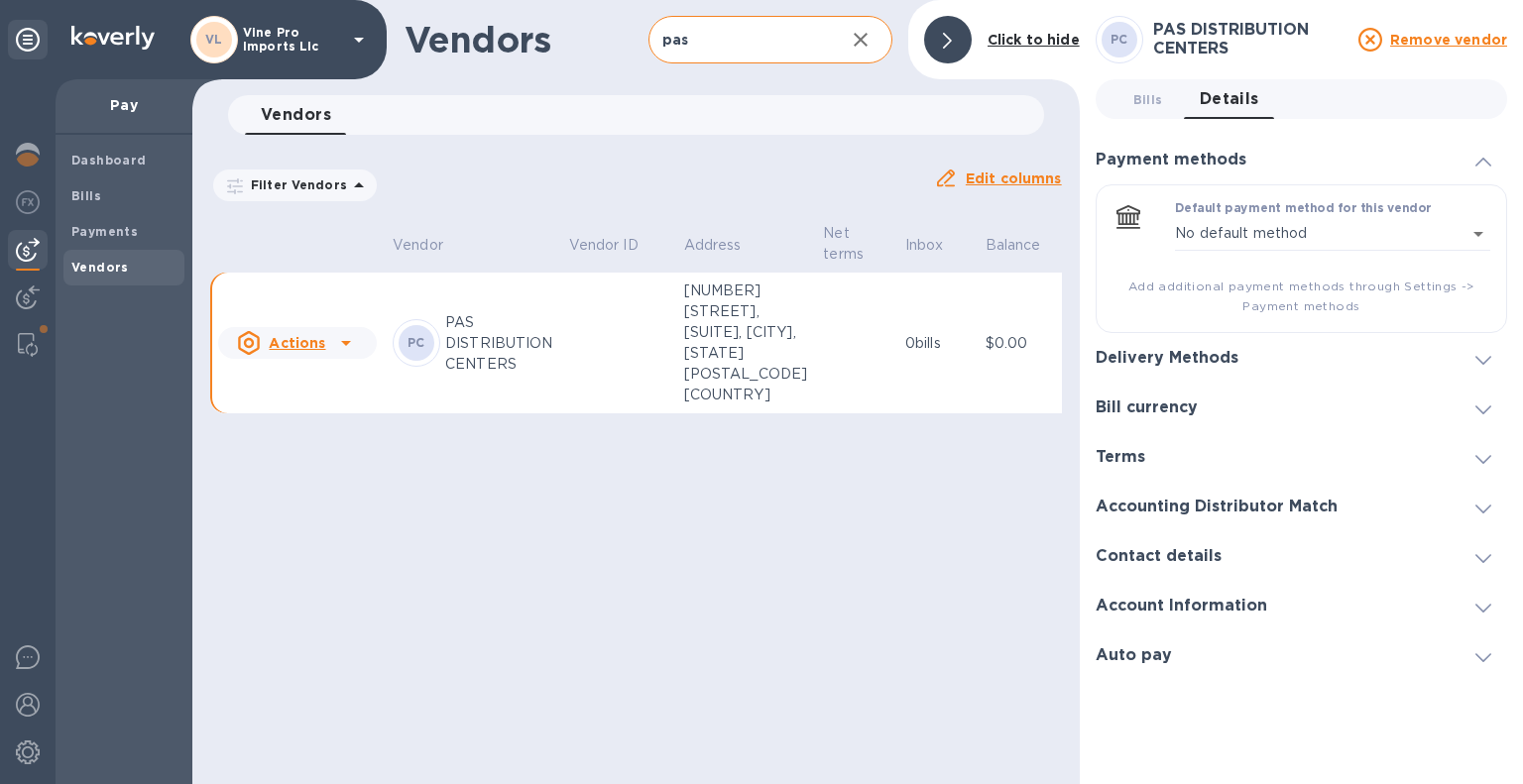click 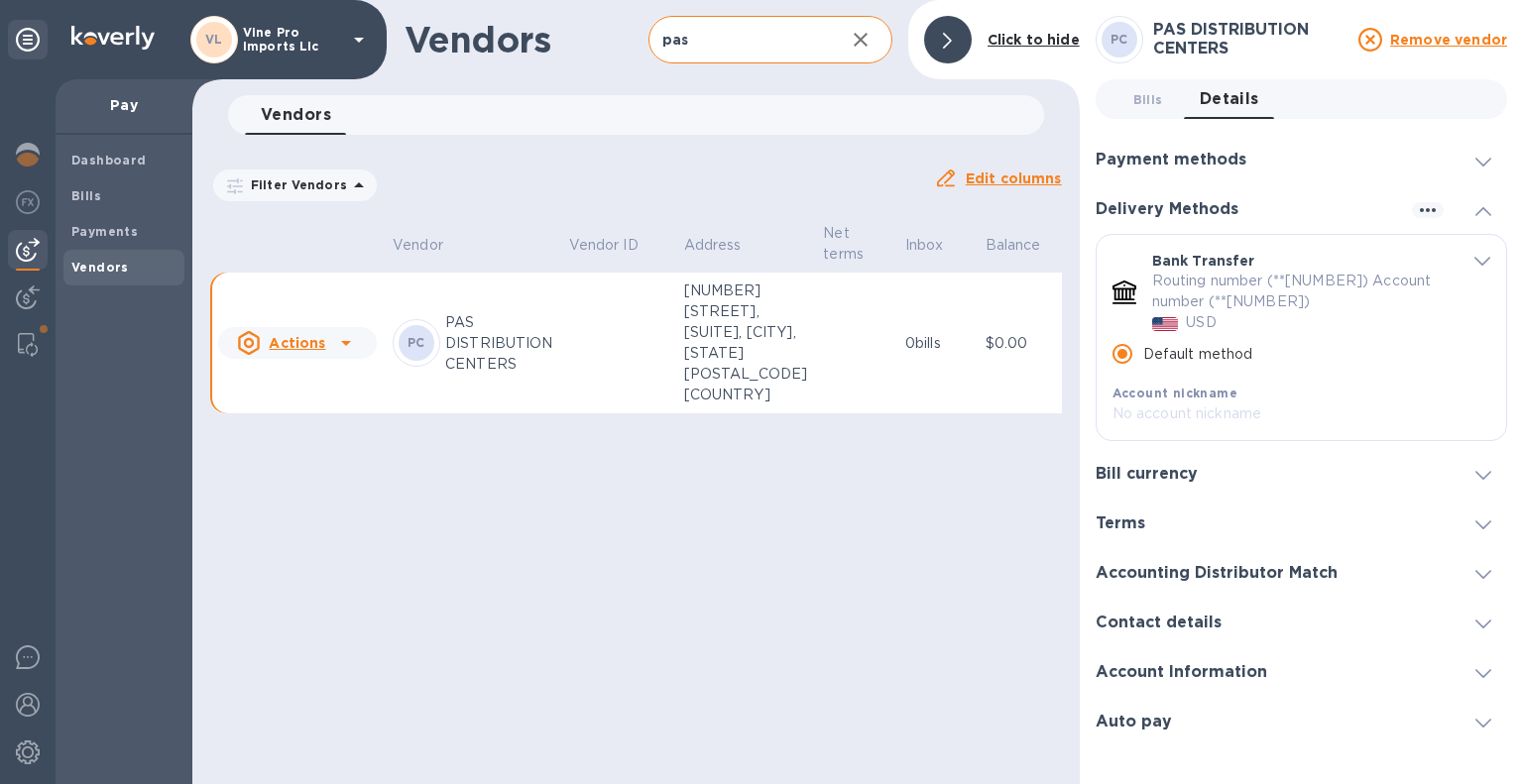 click 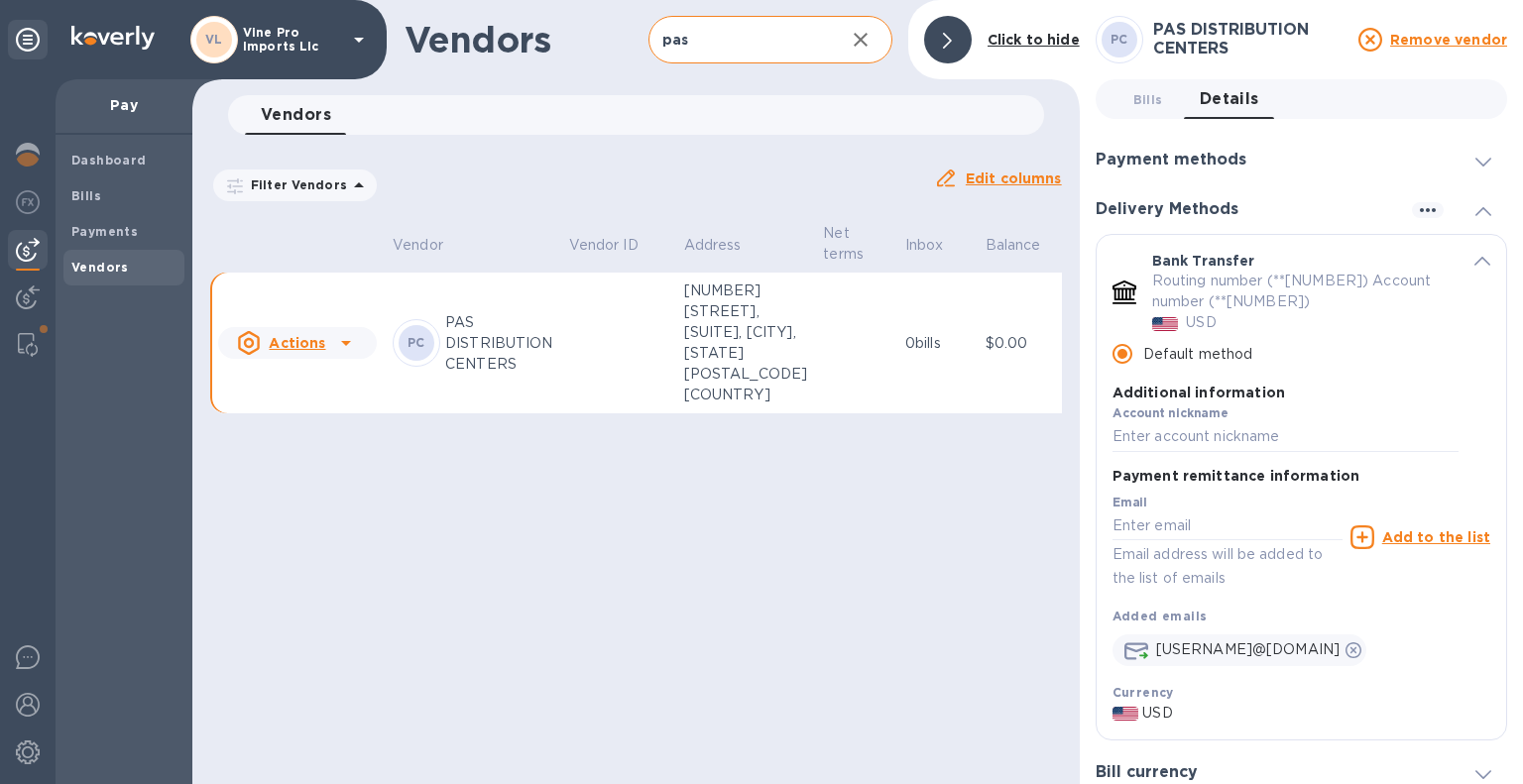 scroll, scrollTop: 262, scrollLeft: 0, axis: vertical 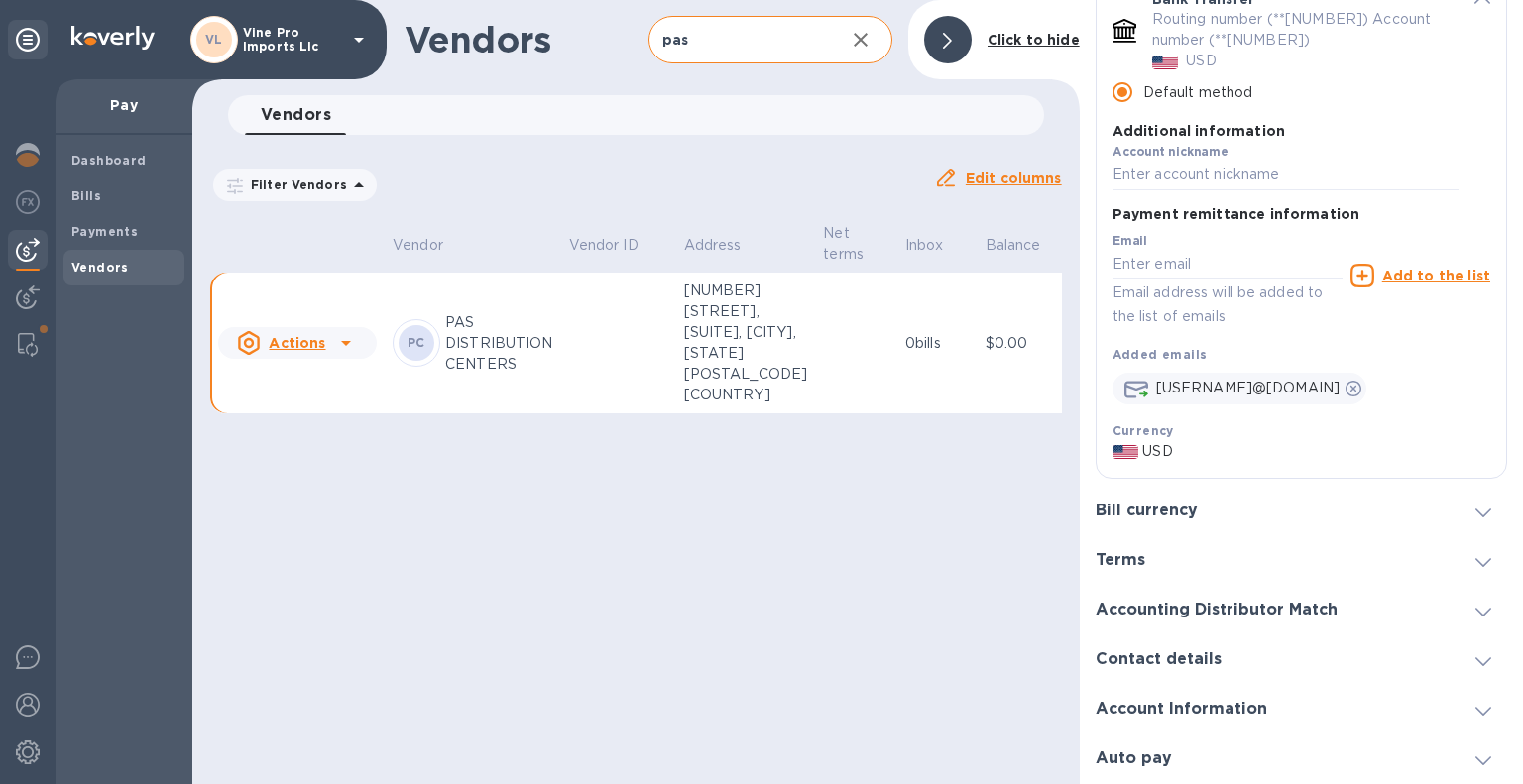 click at bounding box center [1475, 659] 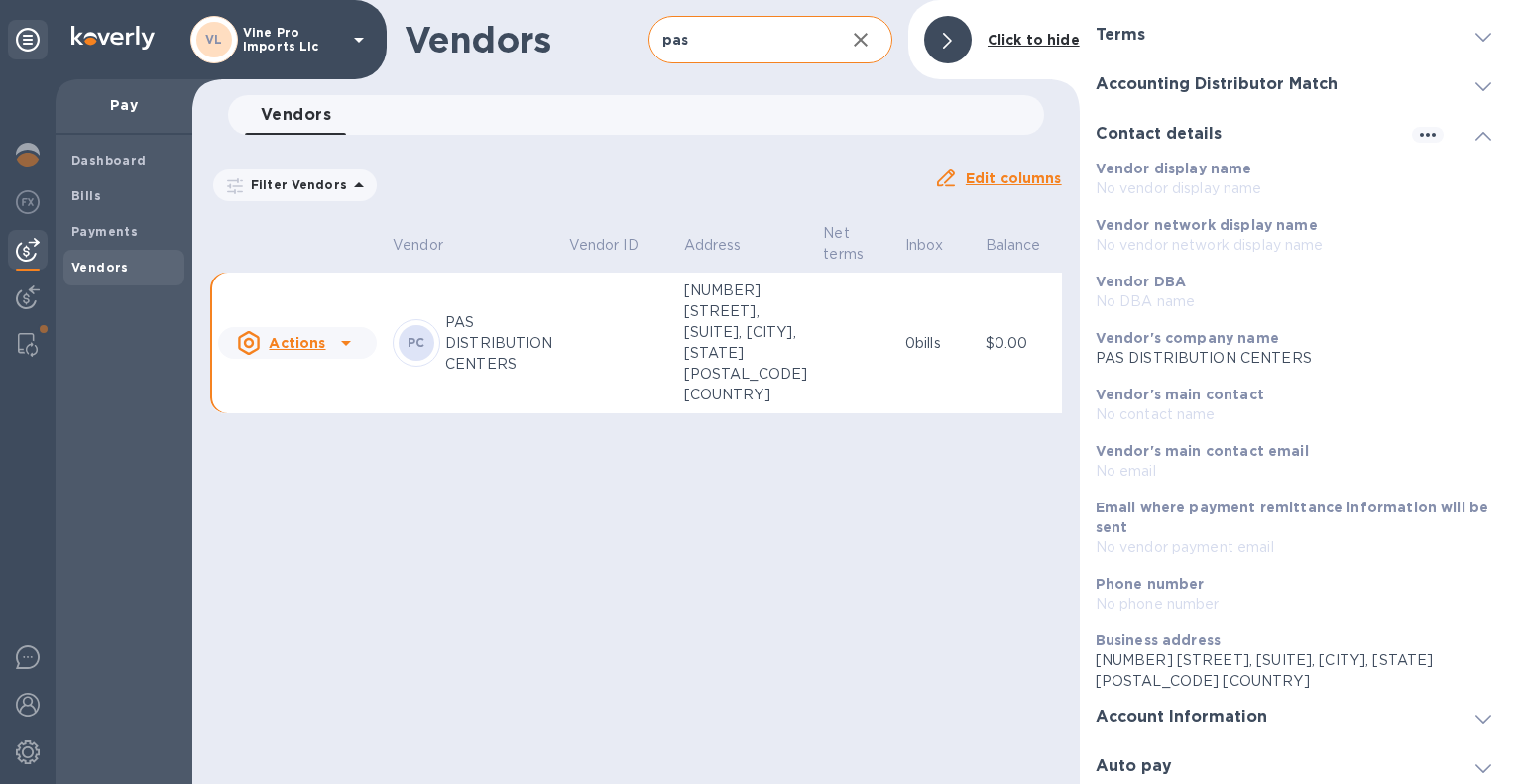 scroll, scrollTop: 280, scrollLeft: 0, axis: vertical 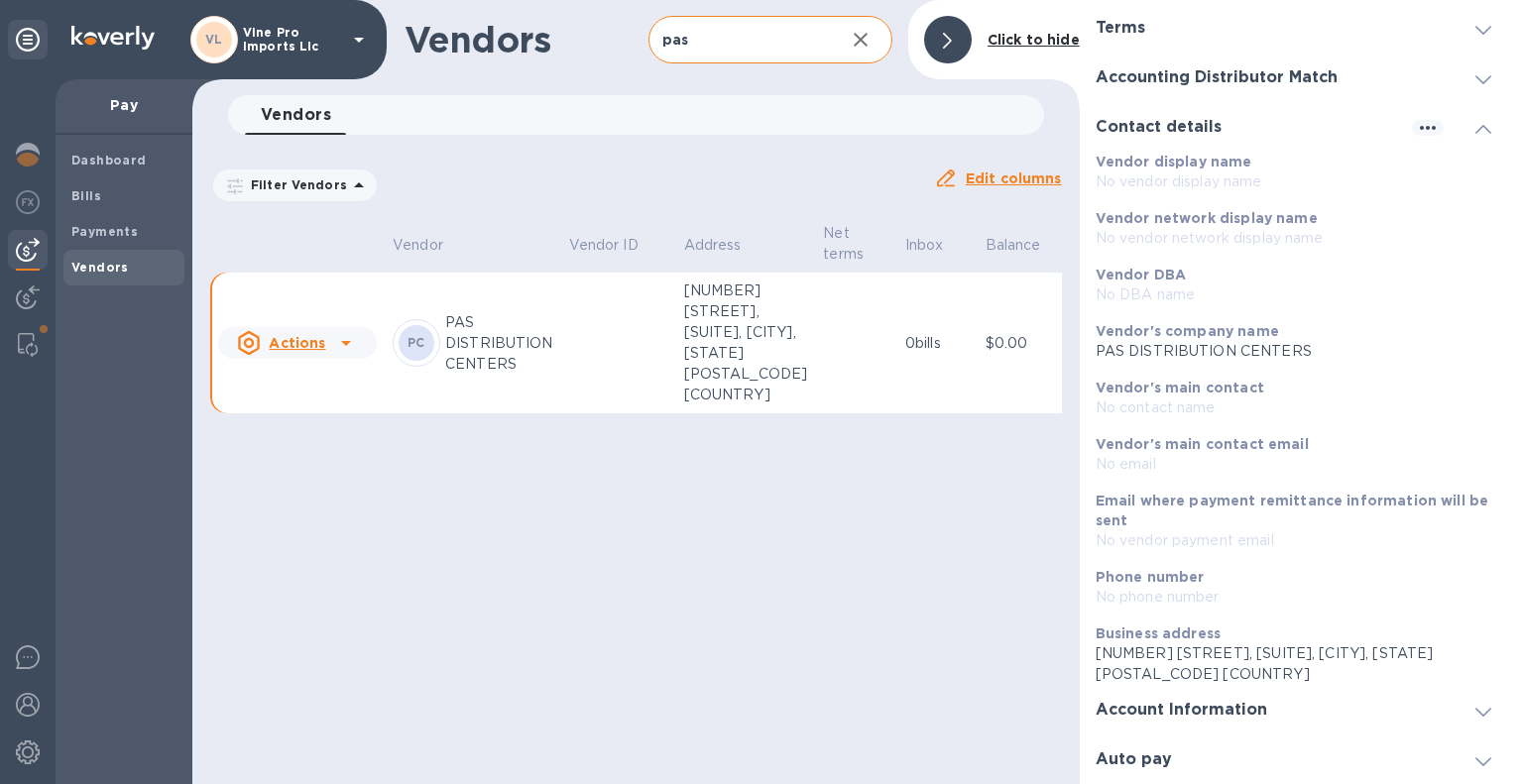click on "Auto pay" at bounding box center (1301, 759) 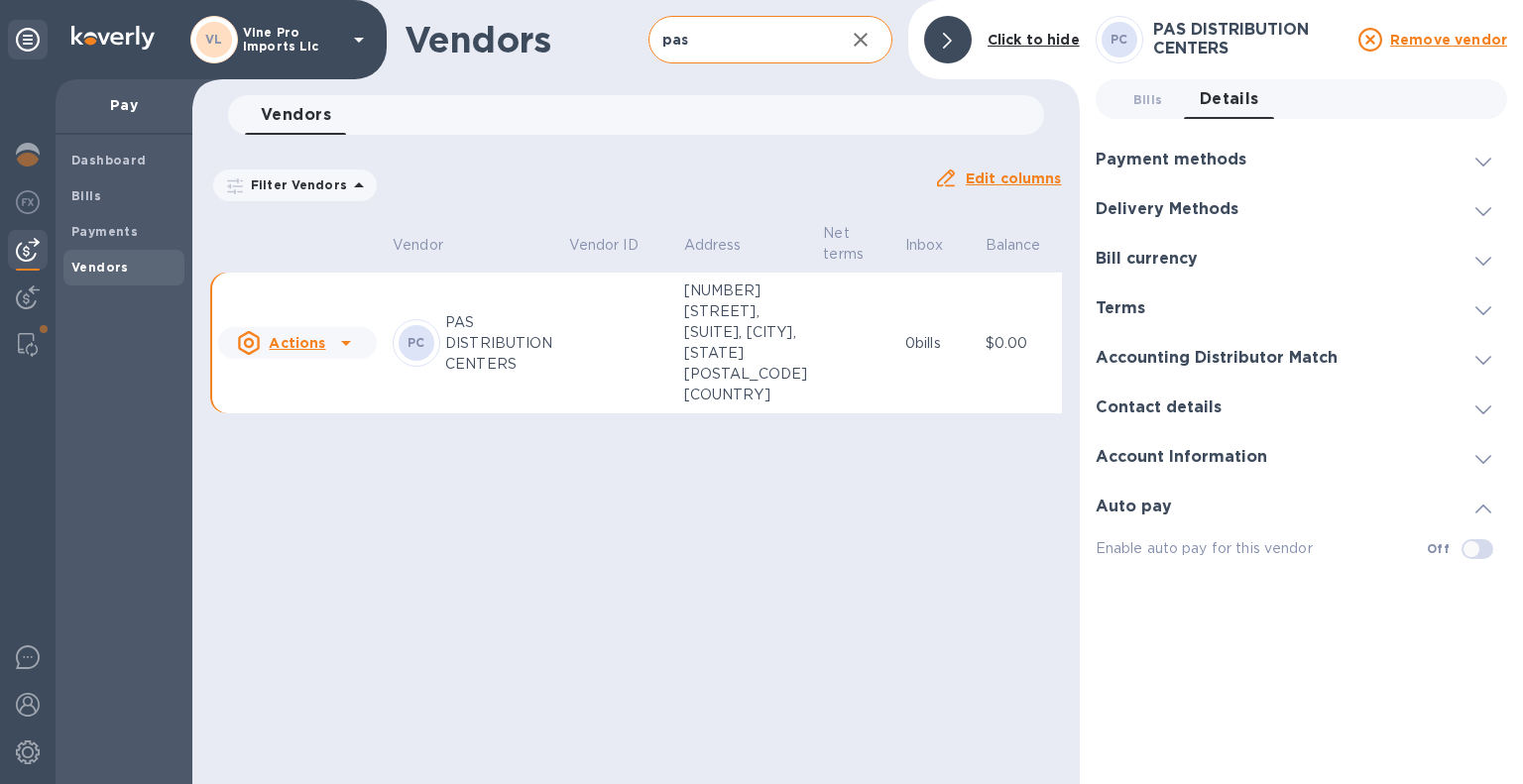 scroll, scrollTop: 0, scrollLeft: 0, axis: both 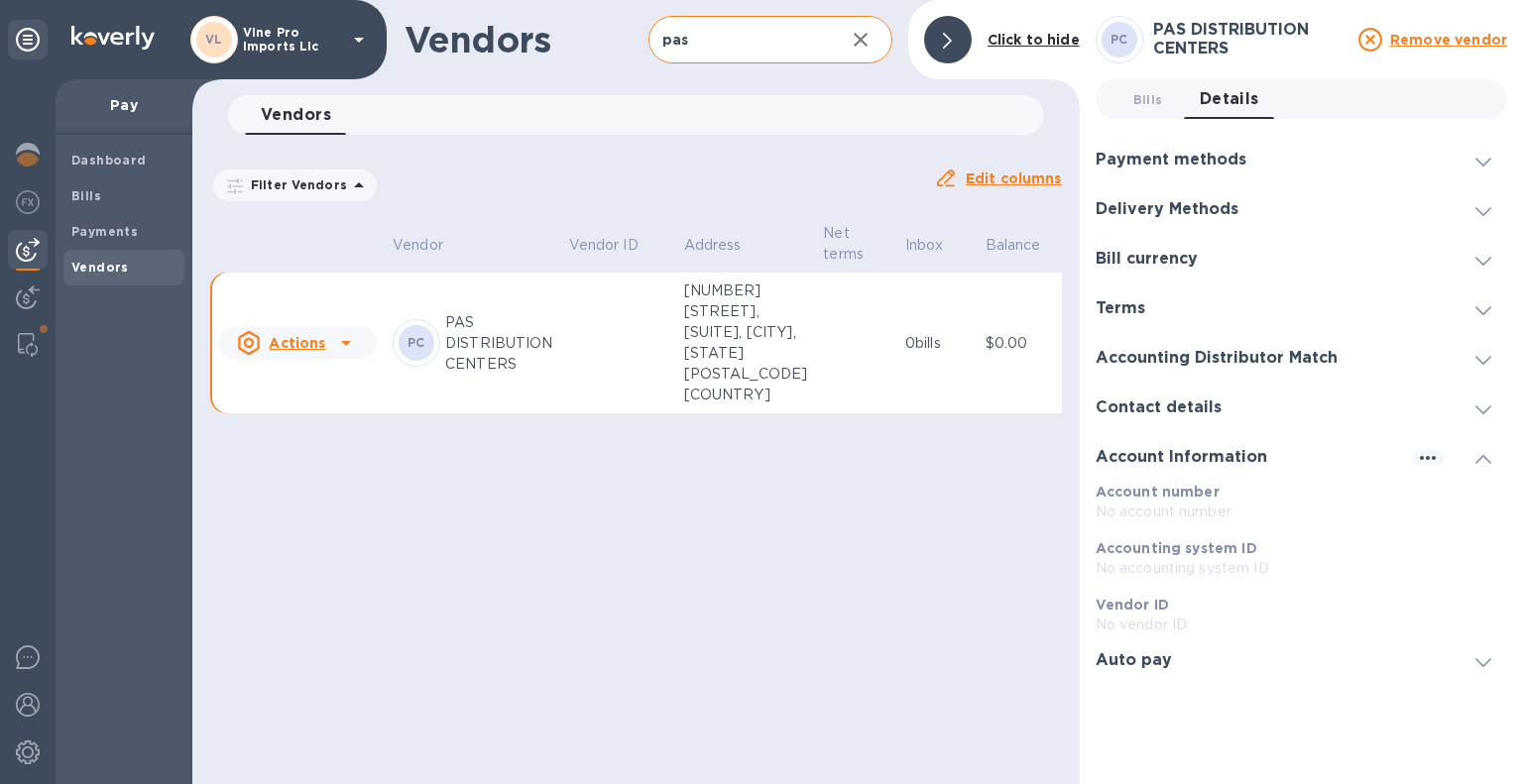 click on "Delivery Methods" at bounding box center [1175, 209] 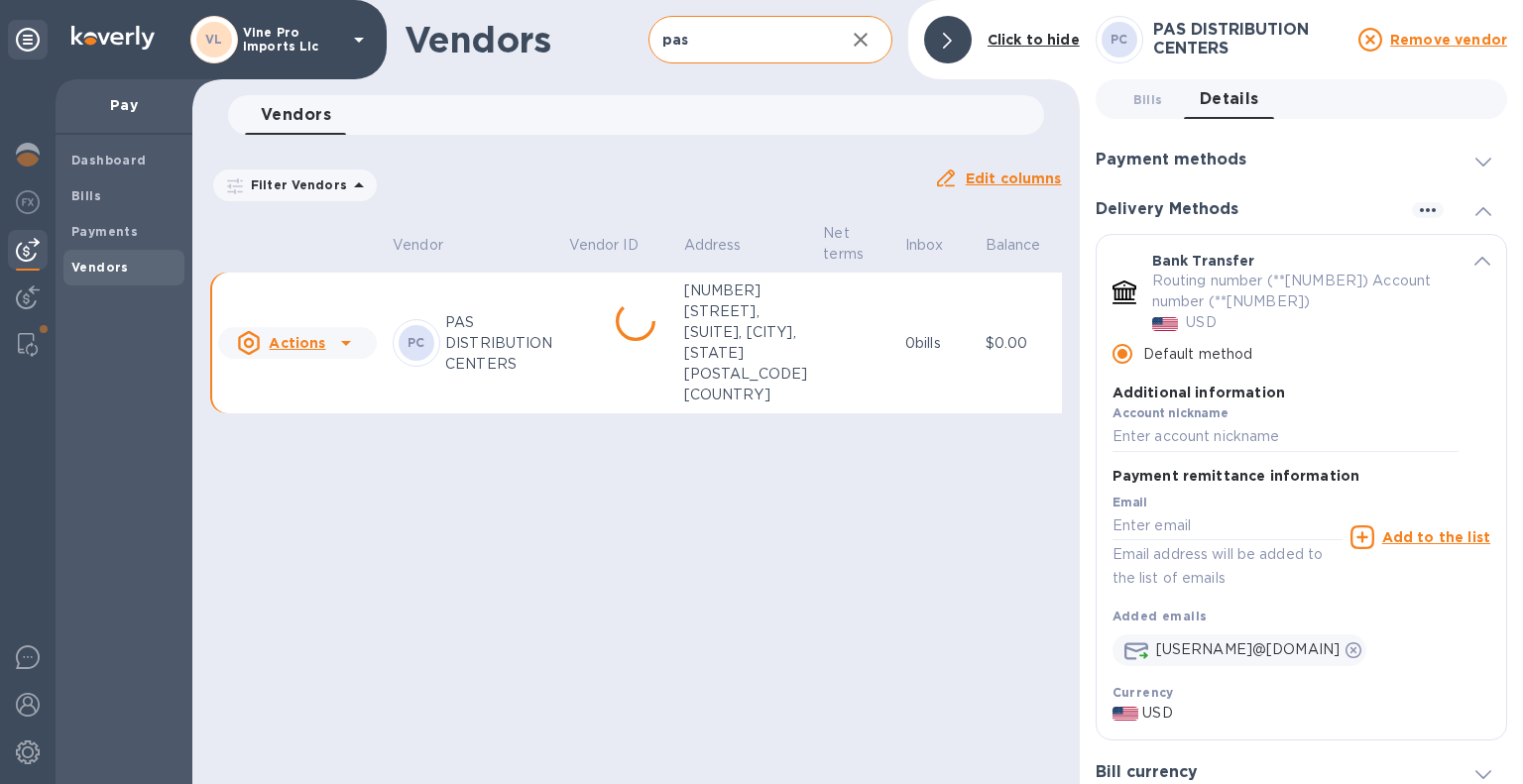 scroll, scrollTop: 0, scrollLeft: 62, axis: horizontal 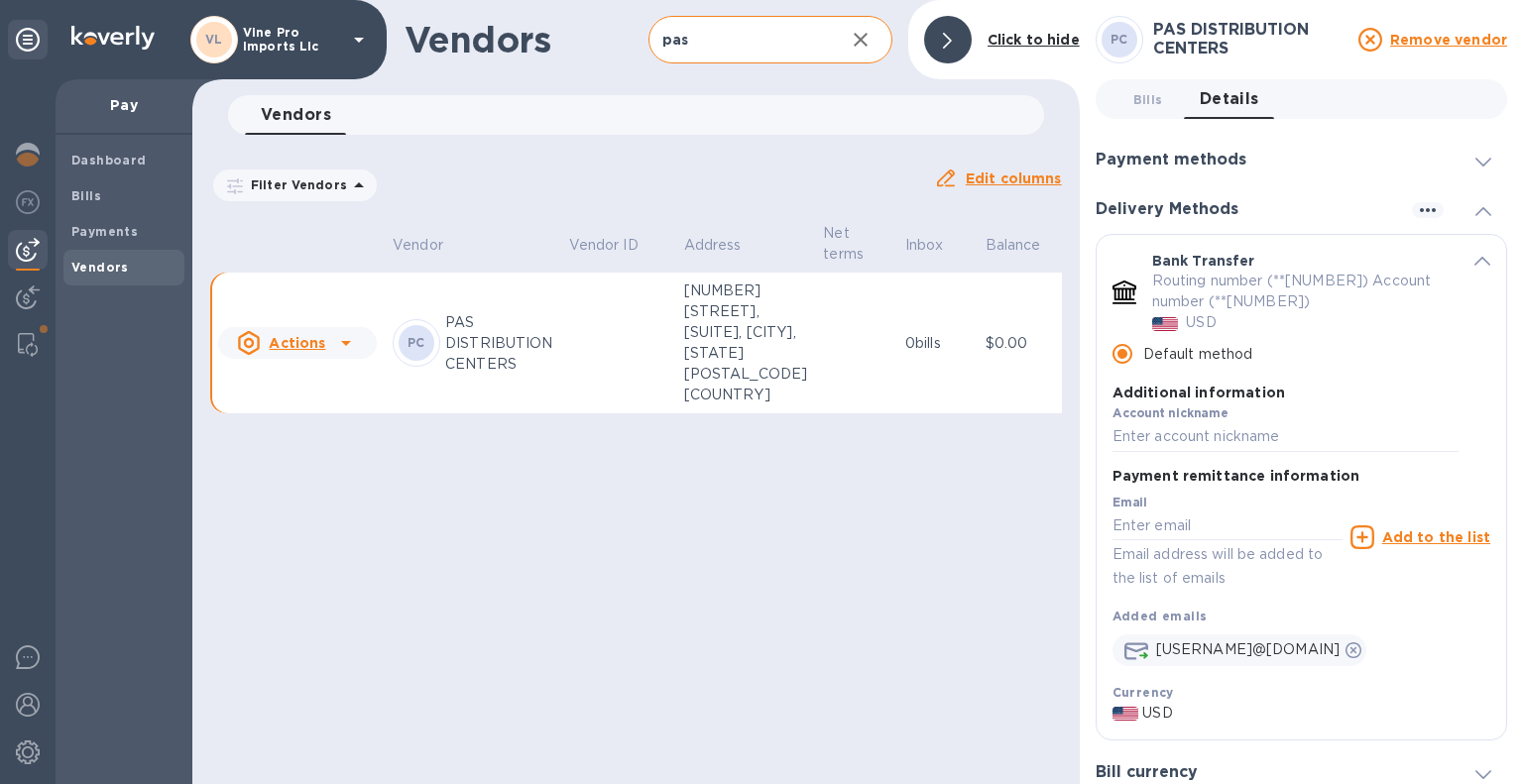 click at bounding box center [948, 40] 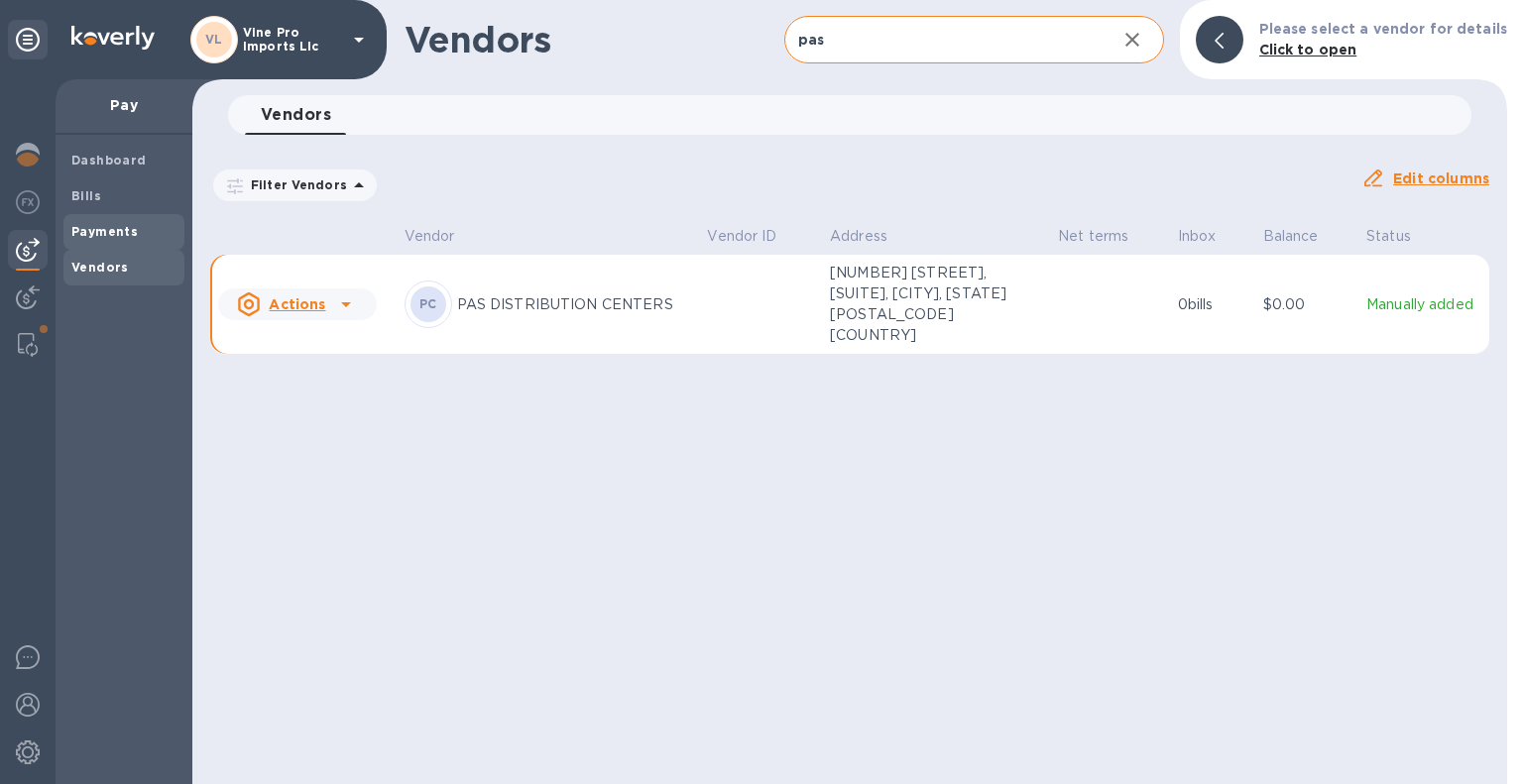 click on "Payments" at bounding box center [104, 231] 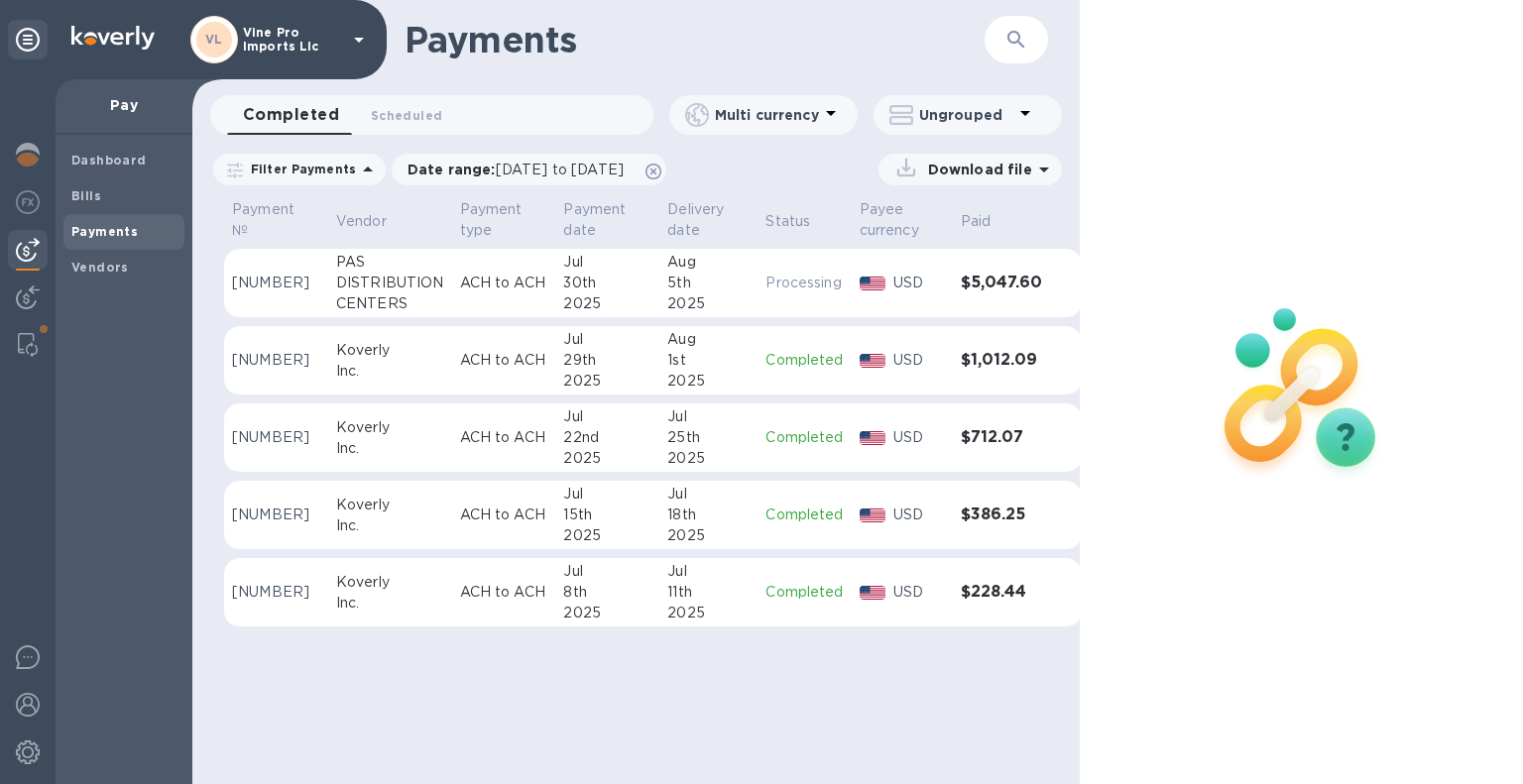 drag, startPoint x: 214, startPoint y: 211, endPoint x: 364, endPoint y: 208, distance: 150.03 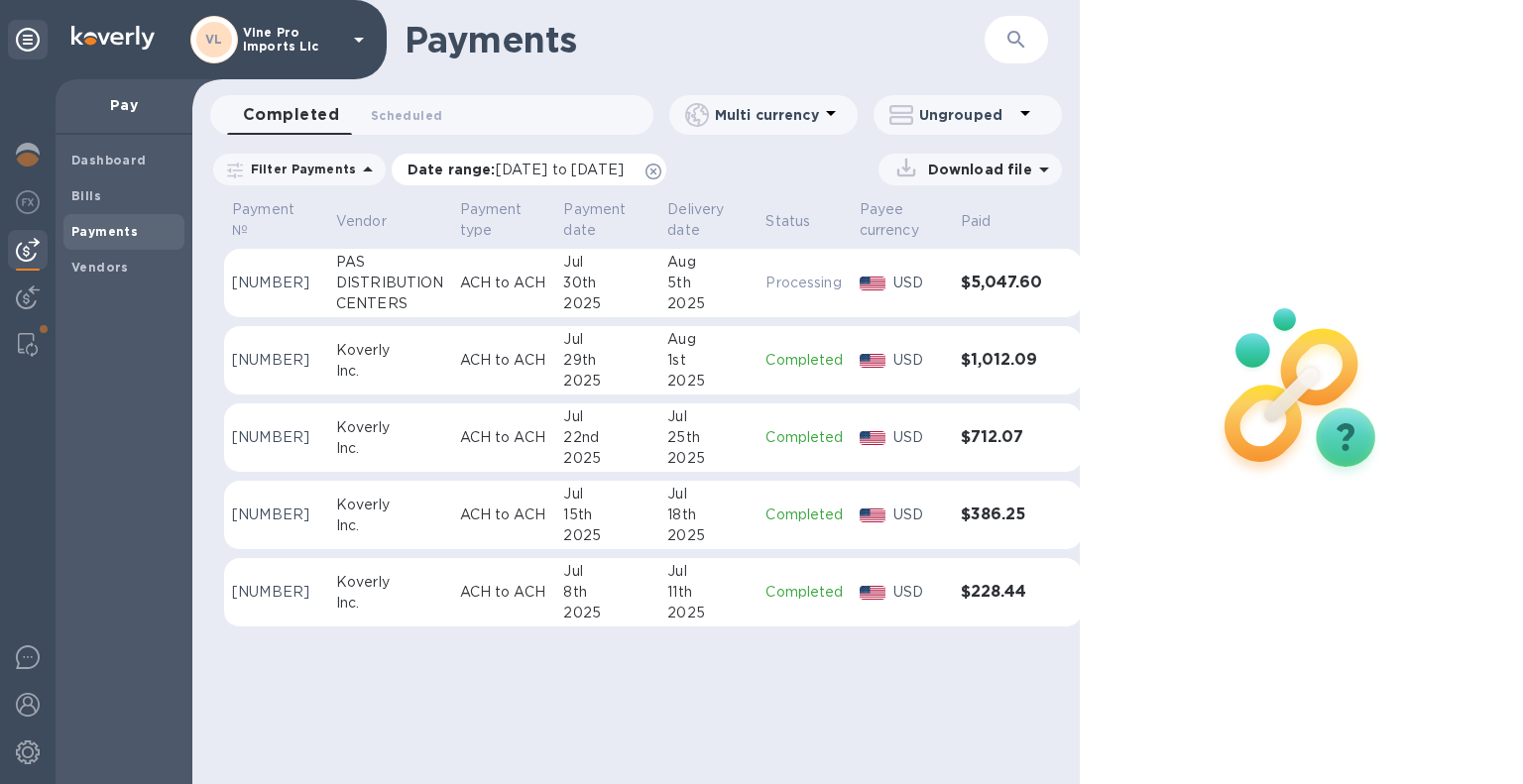 click on "[DATE] to [DATE]" at bounding box center (559, 169) 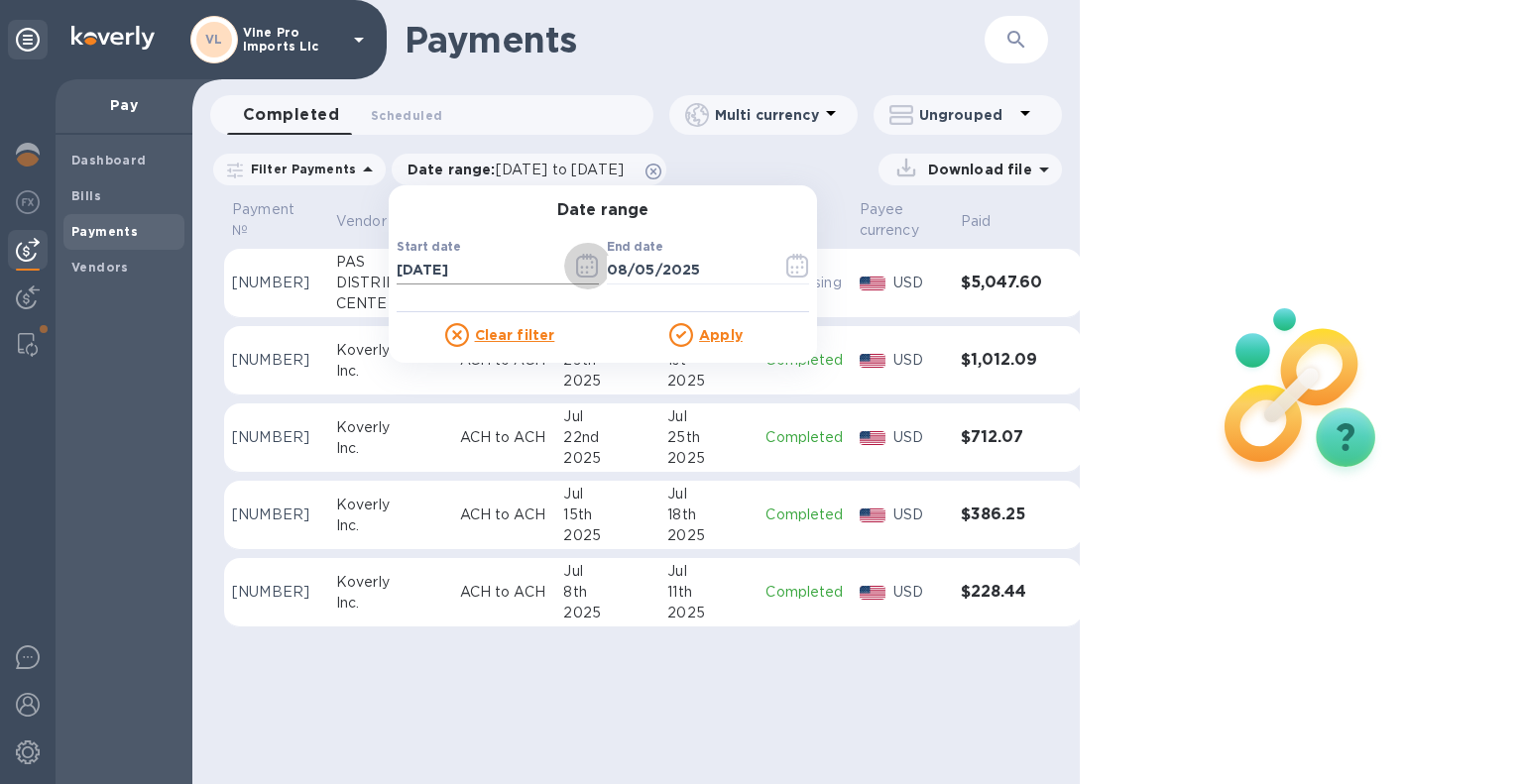 click 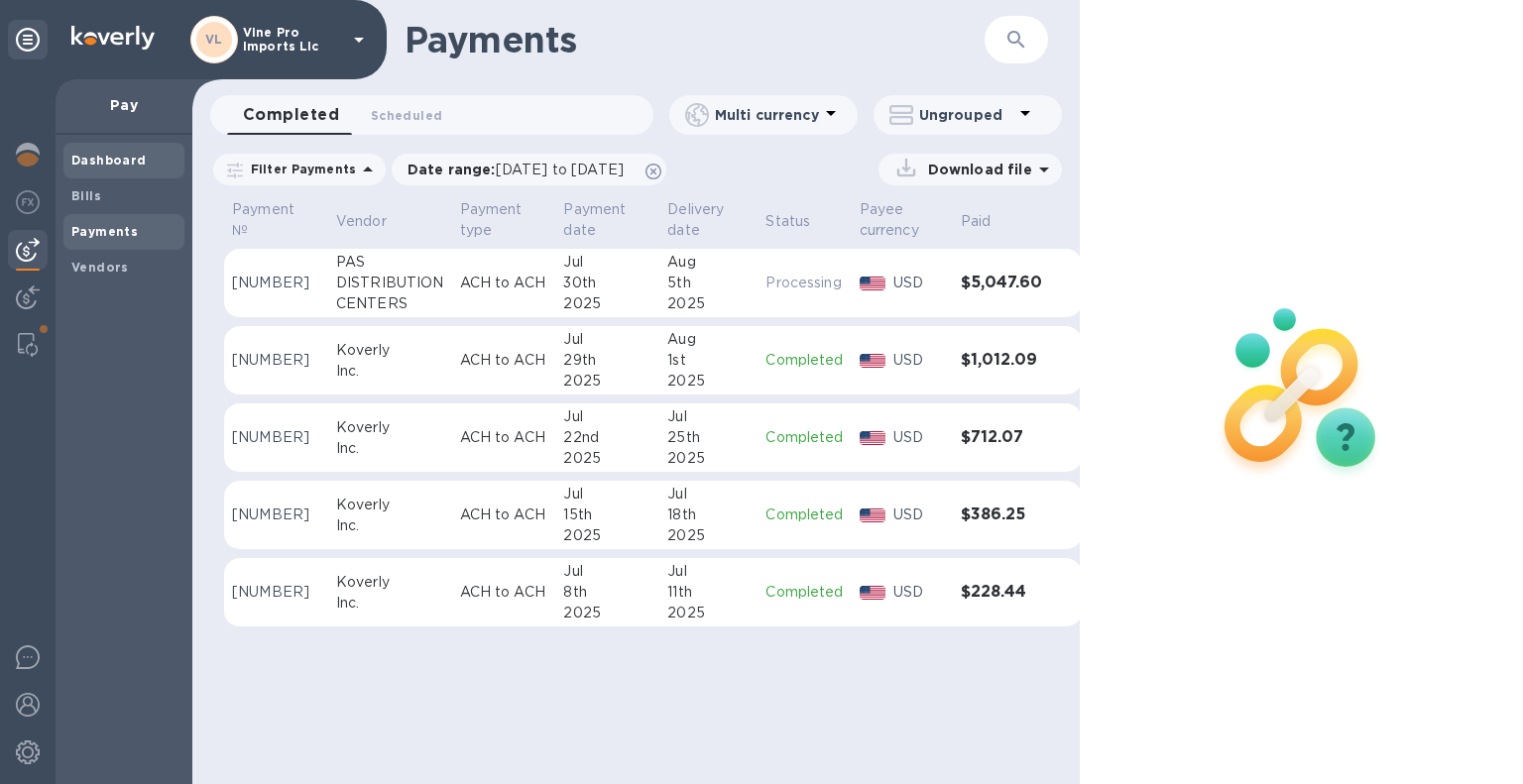 click on "Dashboard" at bounding box center [109, 160] 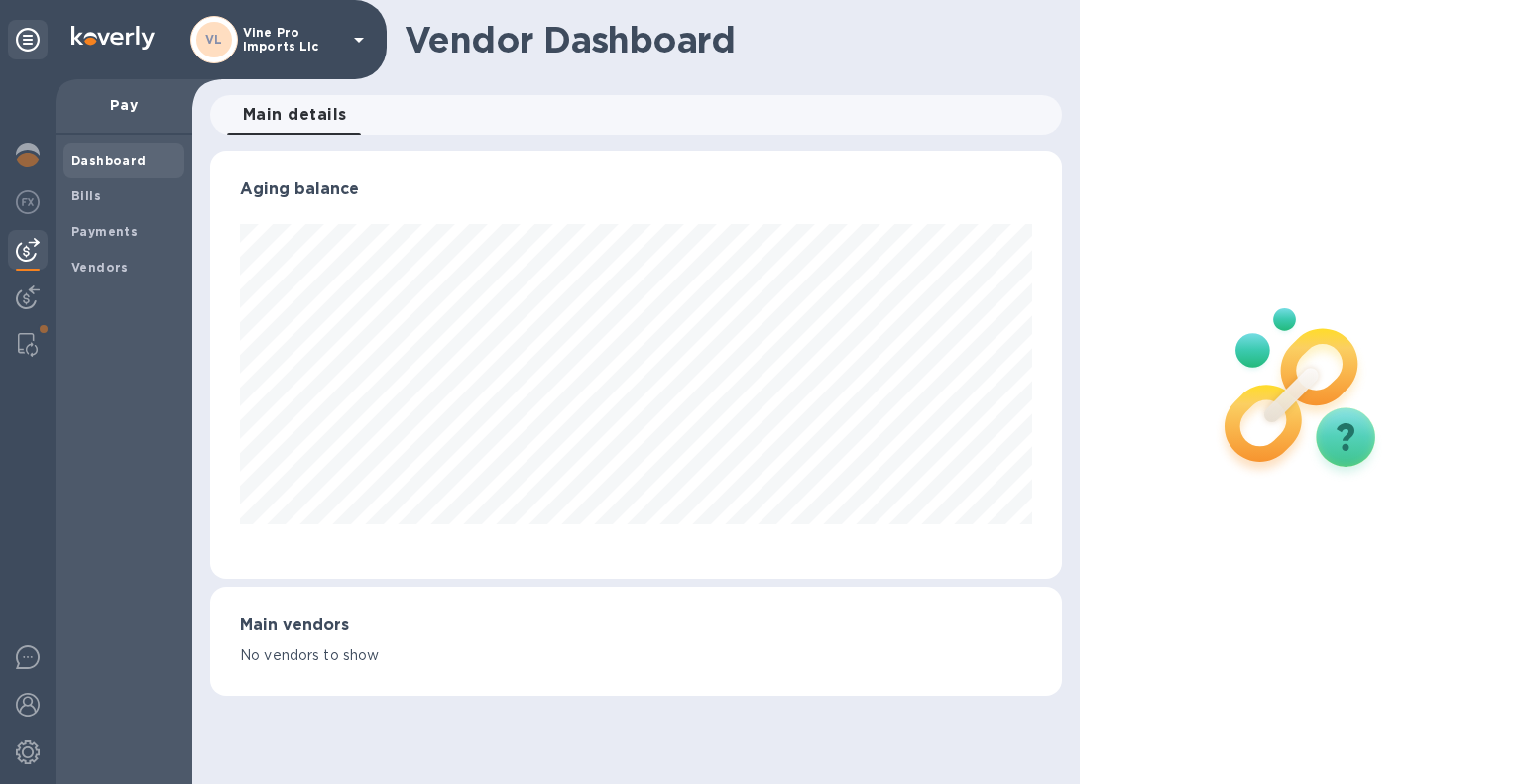 scroll, scrollTop: 428, scrollLeft: 844, axis: both 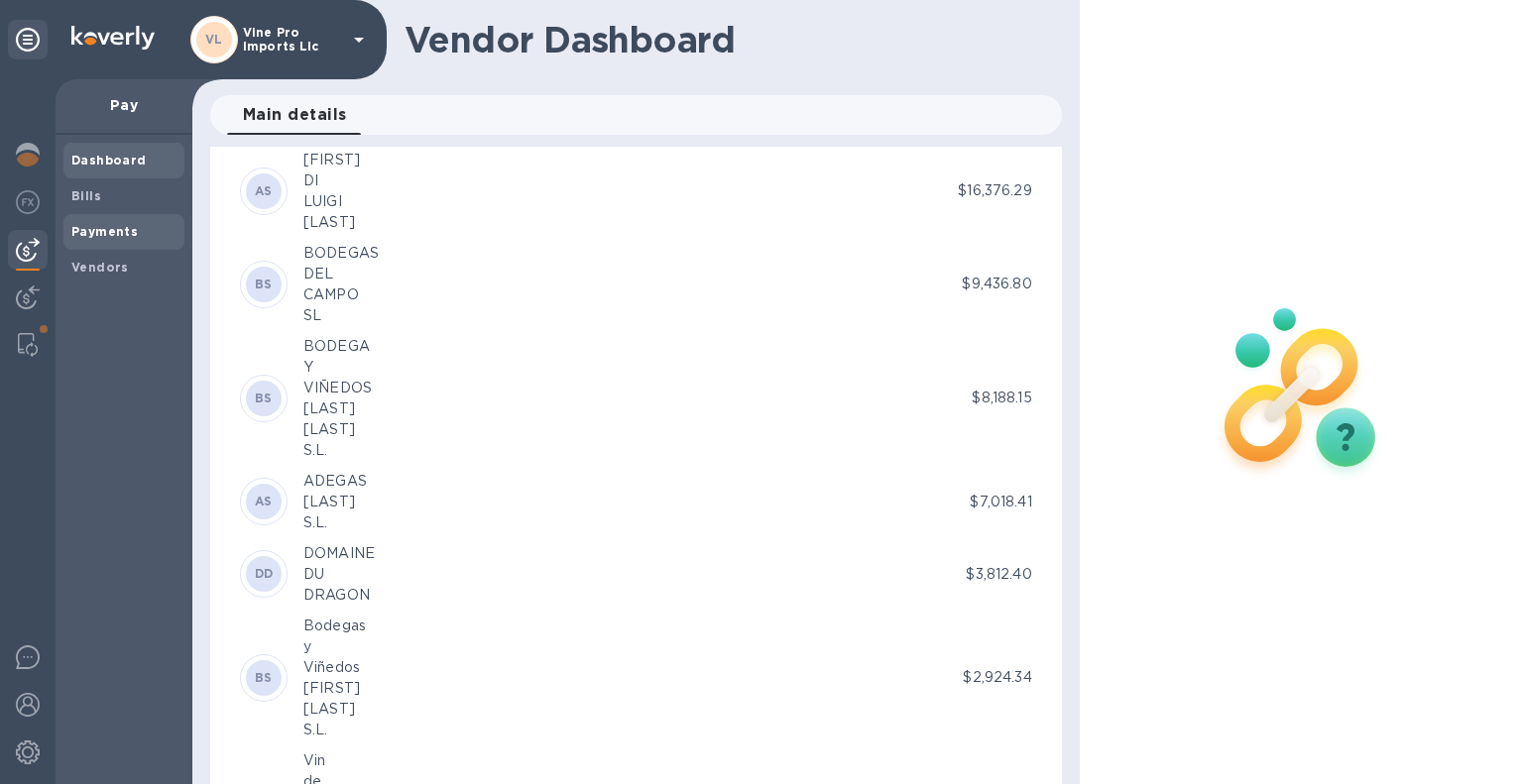 click on "Payments" at bounding box center [104, 232] 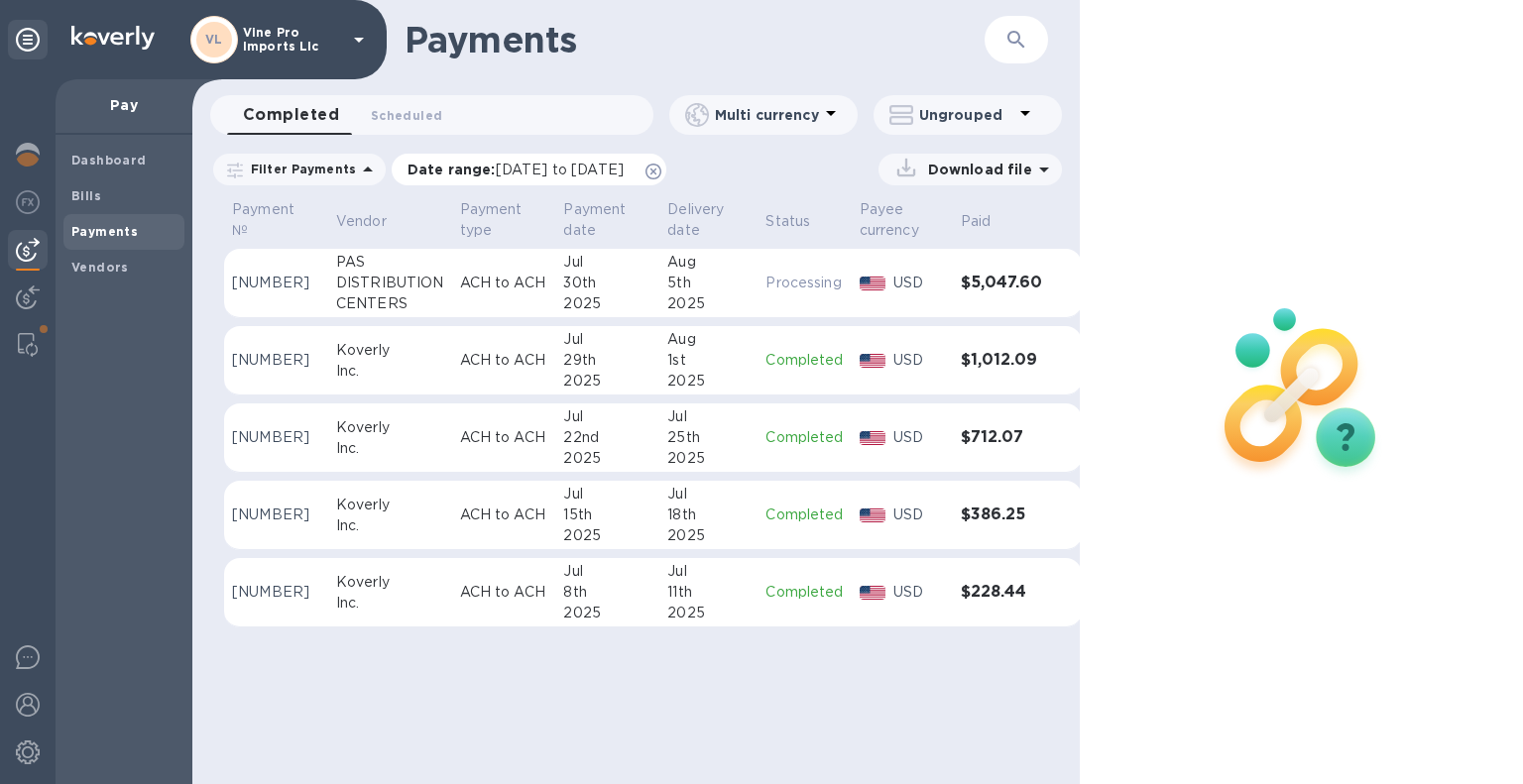 click 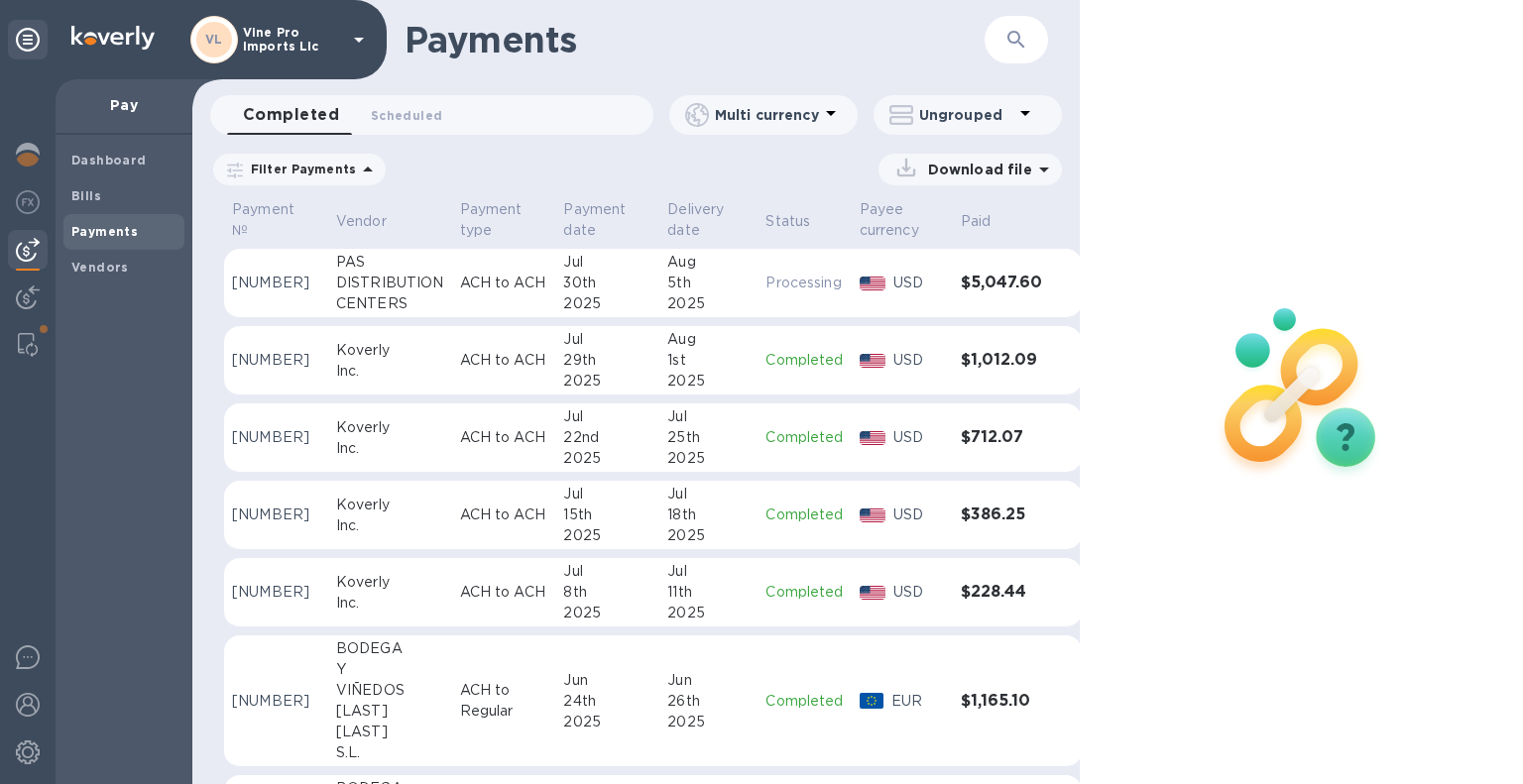 click on "Completed 0 Scheduled 0" at bounding box center (440, 115) 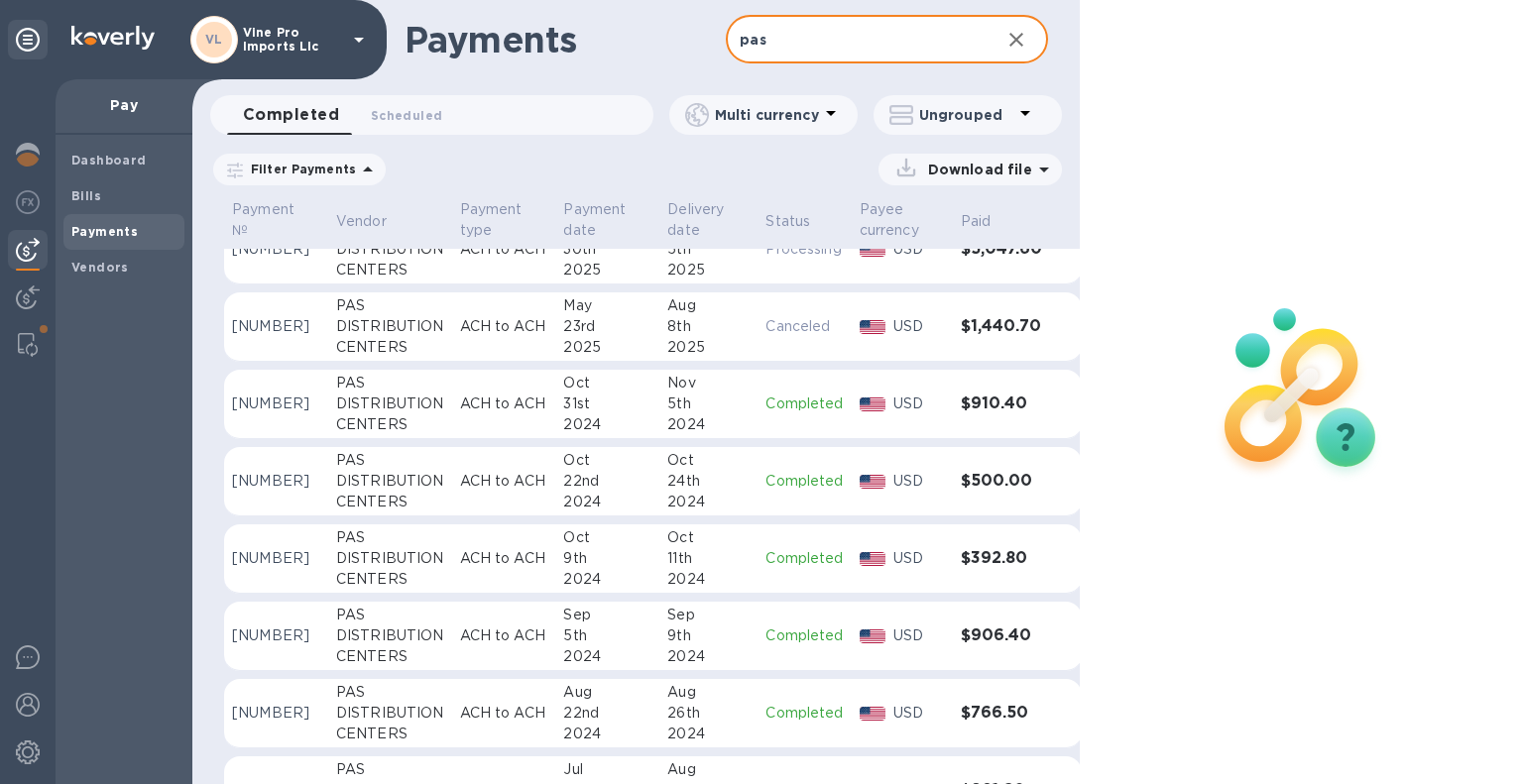 scroll, scrollTop: 0, scrollLeft: 0, axis: both 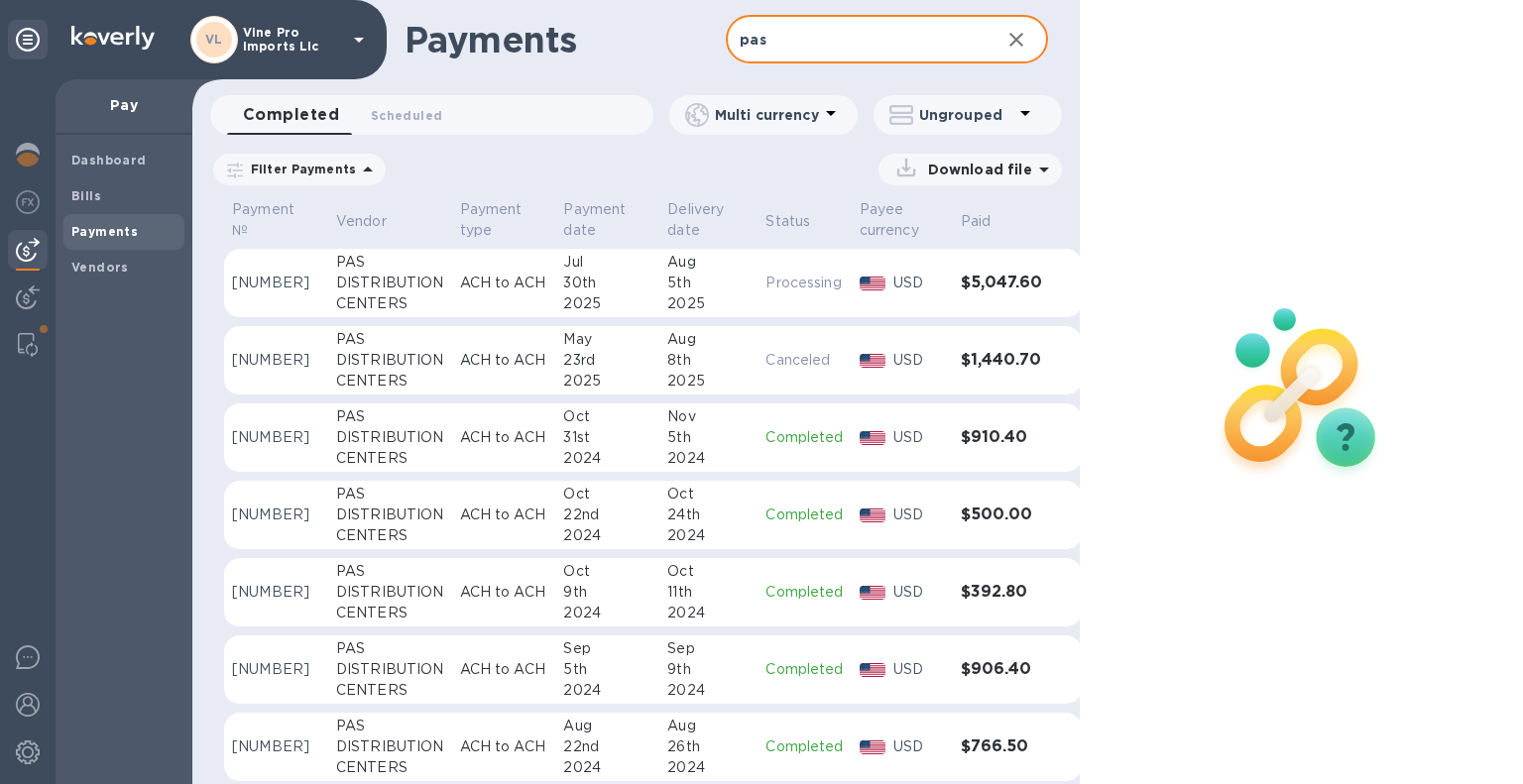 type on "pas" 